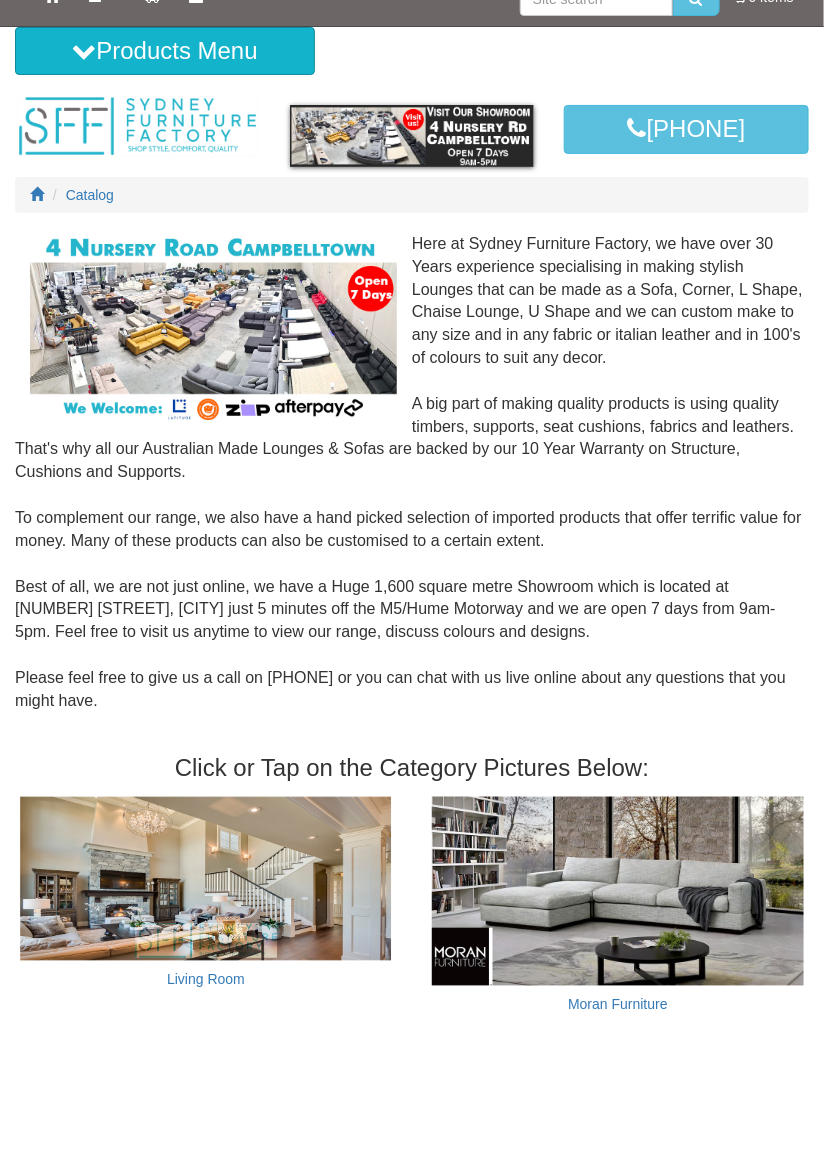 scroll, scrollTop: 29, scrollLeft: 0, axis: vertical 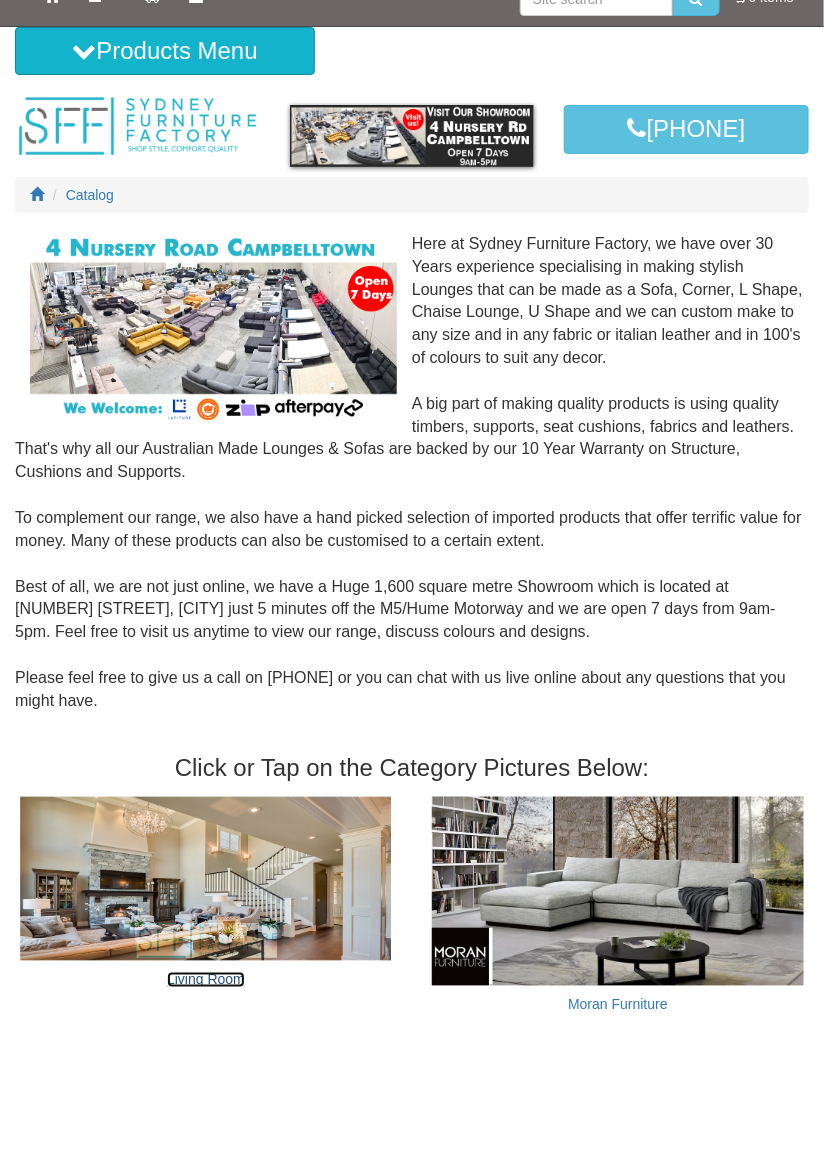 click on "Living Room" at bounding box center (206, 980) 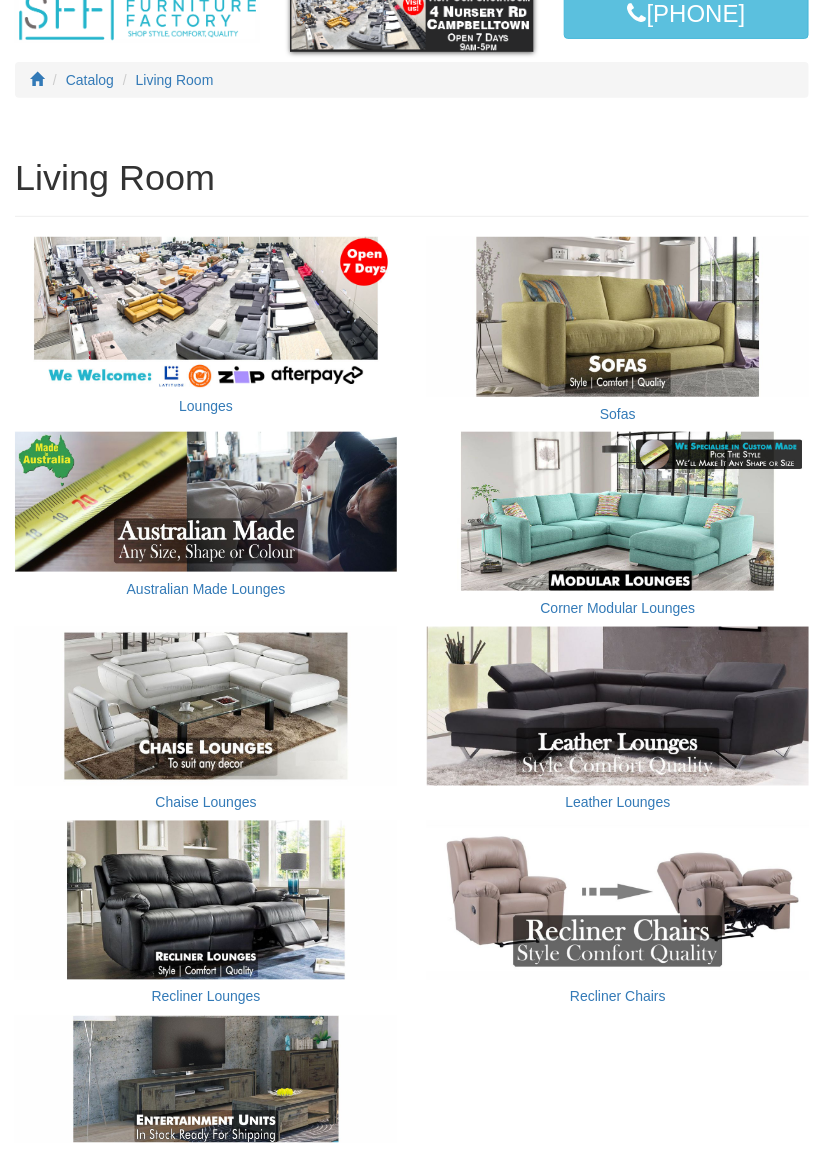 scroll, scrollTop: 146, scrollLeft: 0, axis: vertical 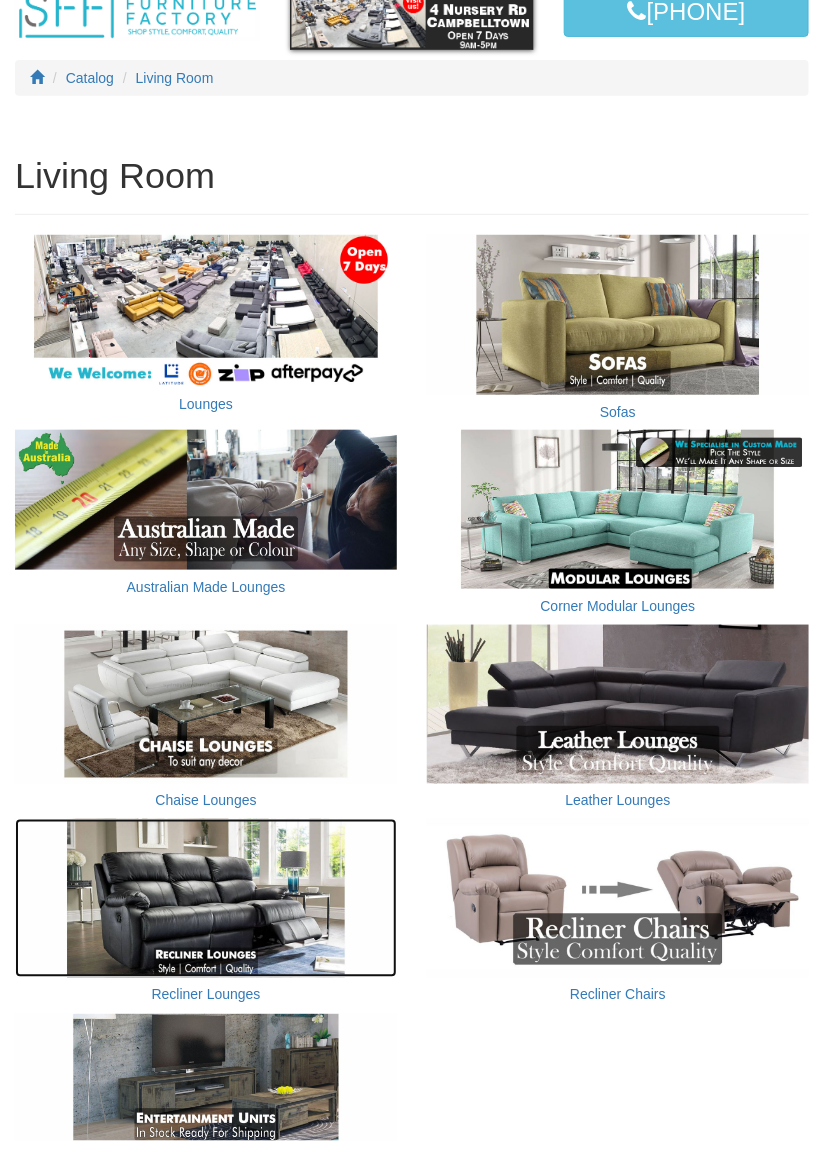 click at bounding box center [206, 898] 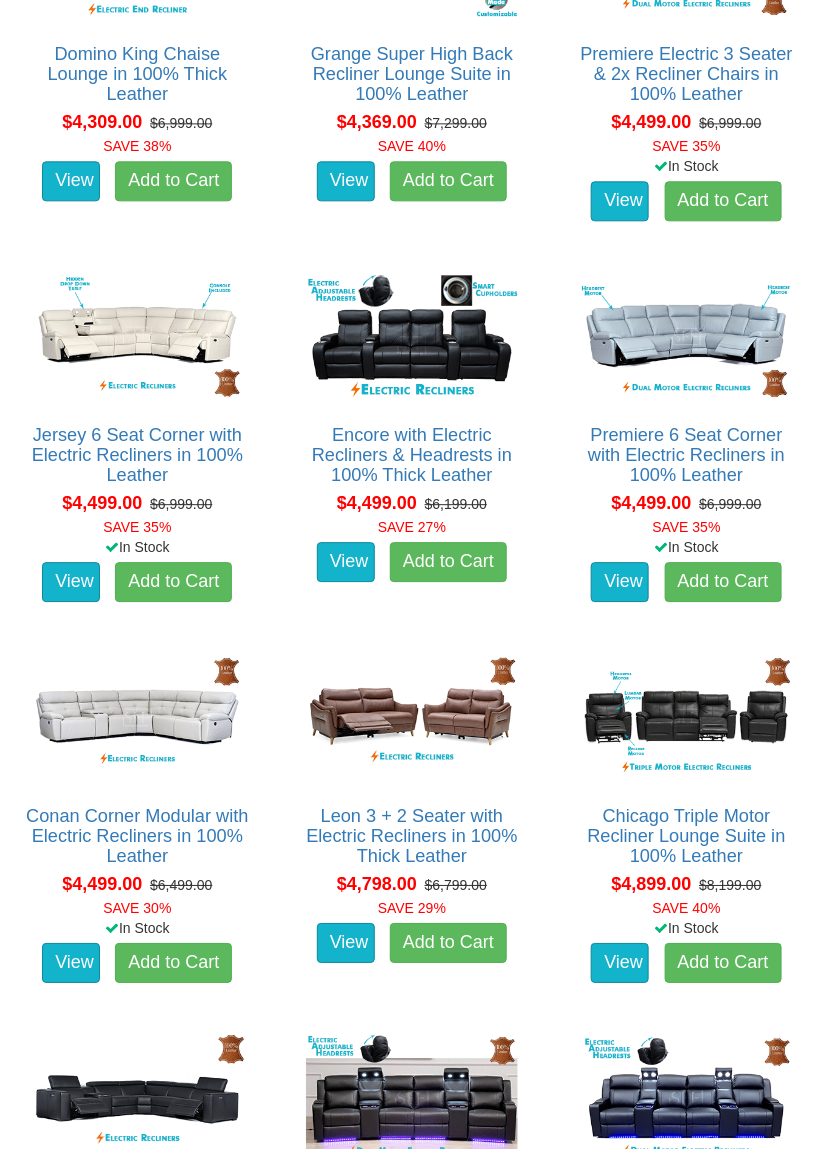 scroll, scrollTop: 6216, scrollLeft: 0, axis: vertical 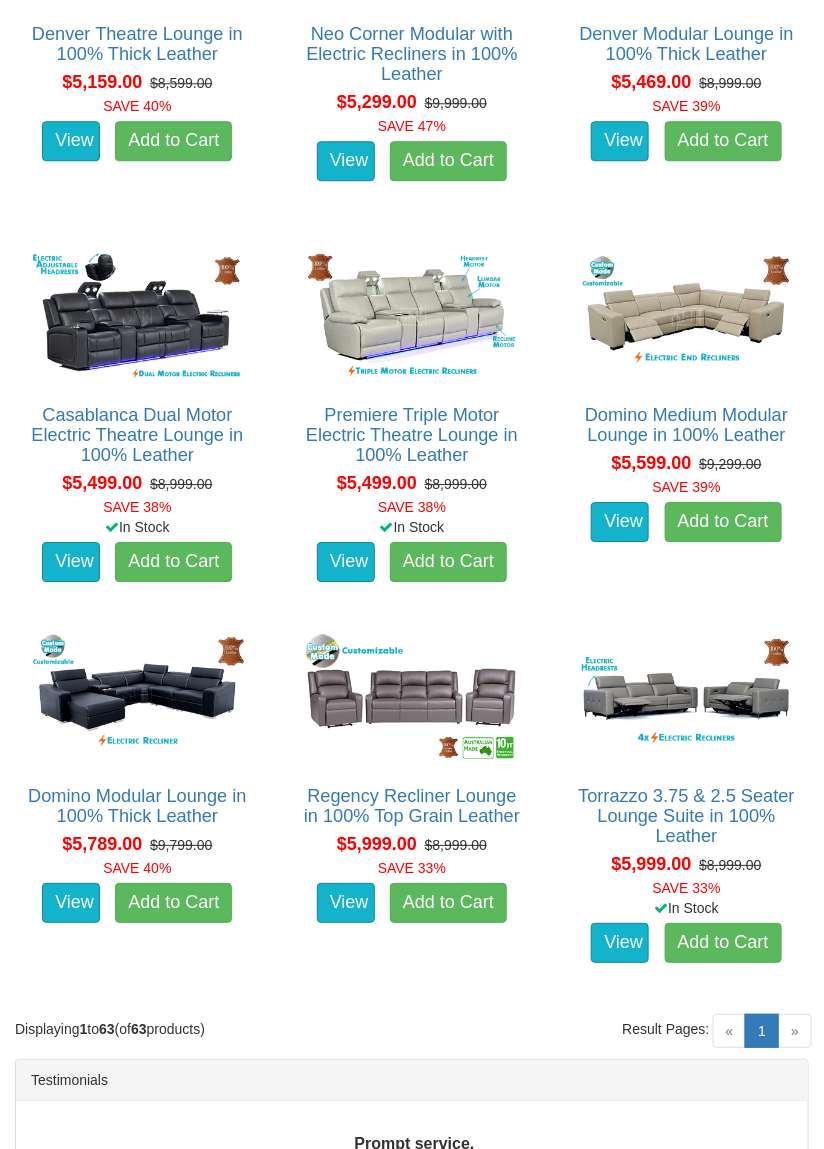 click on "»" at bounding box center (795, 1031) 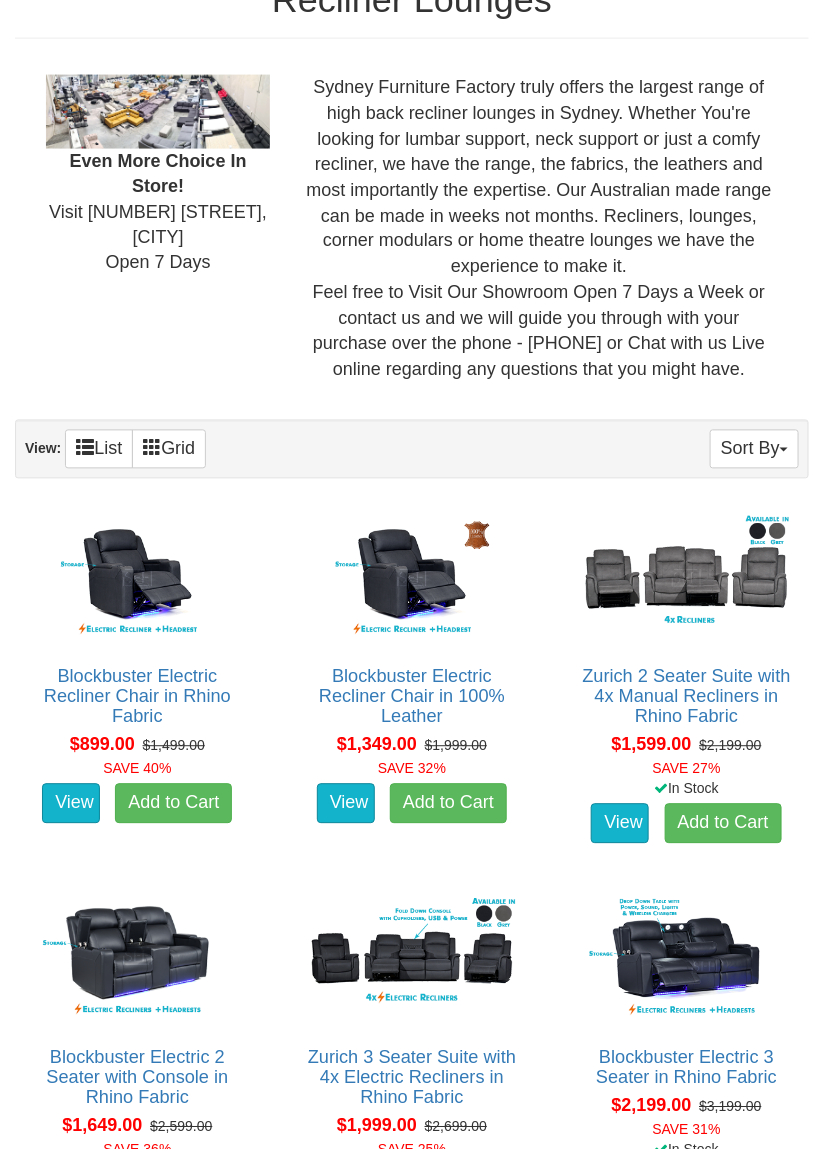 scroll, scrollTop: 659, scrollLeft: 0, axis: vertical 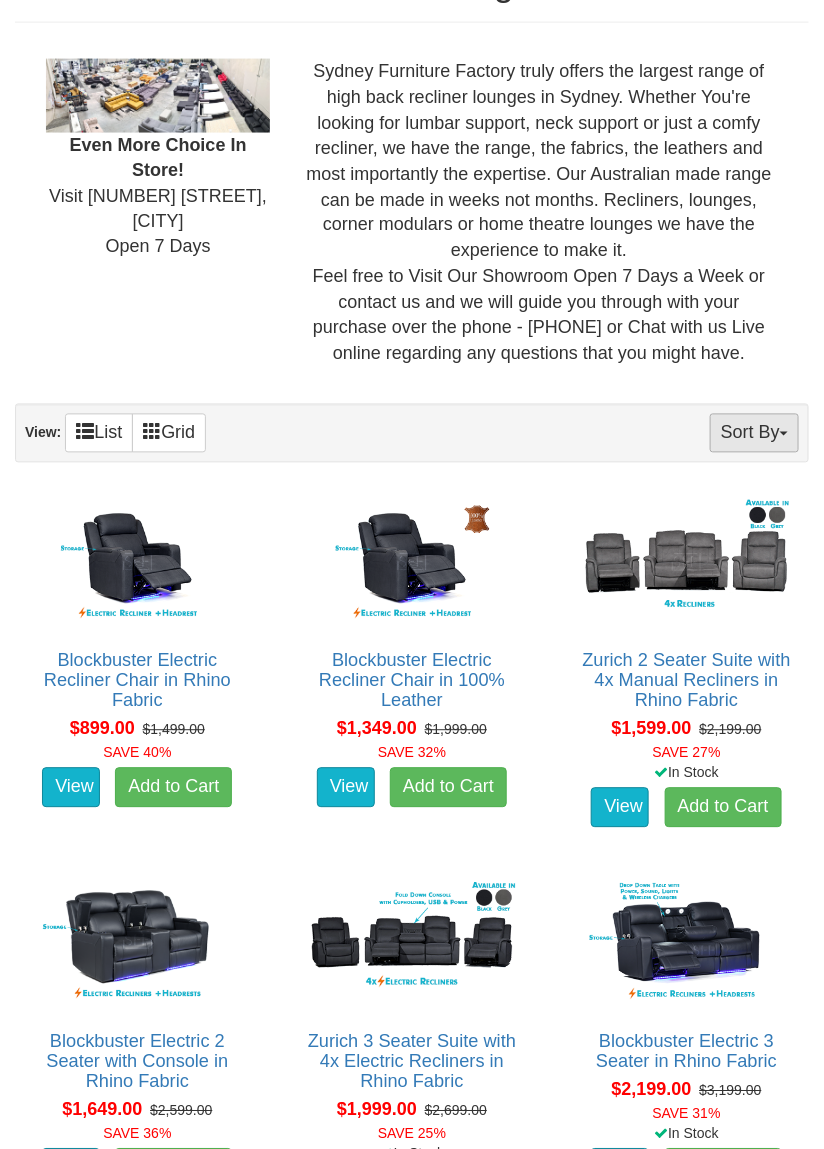 click on "Sort By" at bounding box center [754, 433] 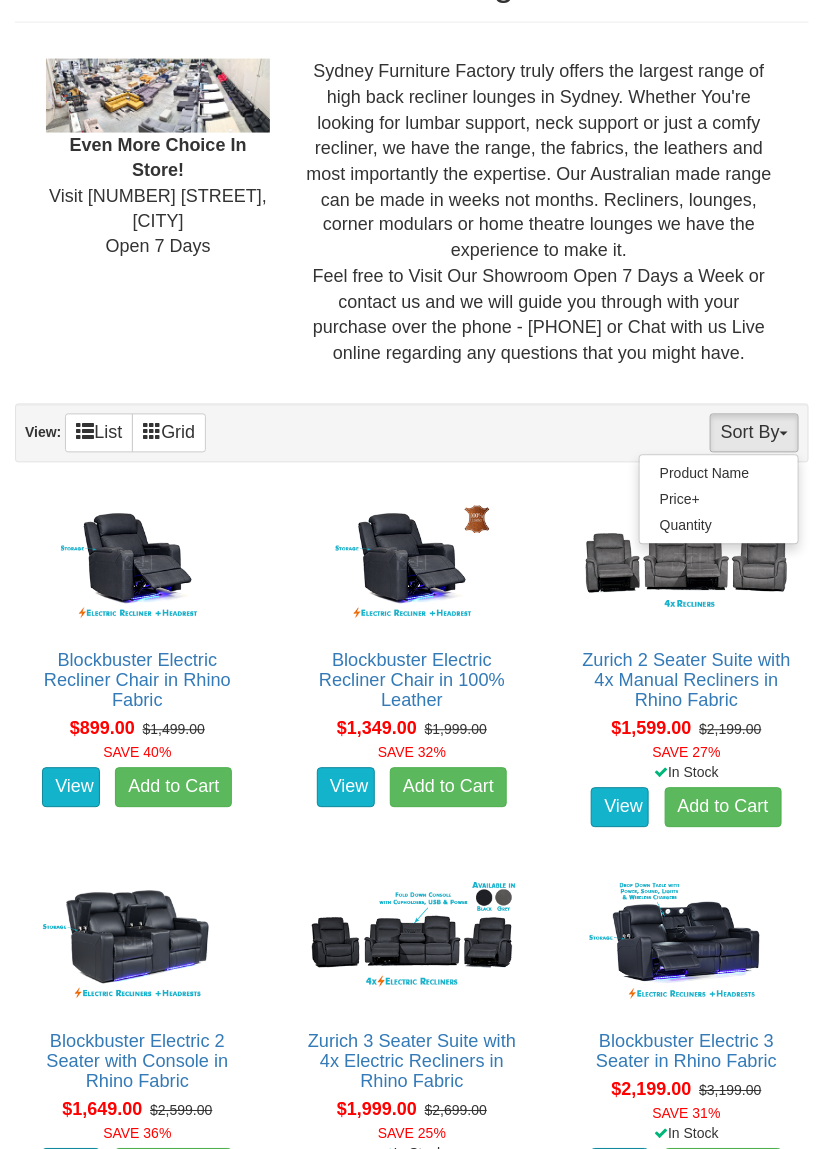 click at bounding box center (412, 574) 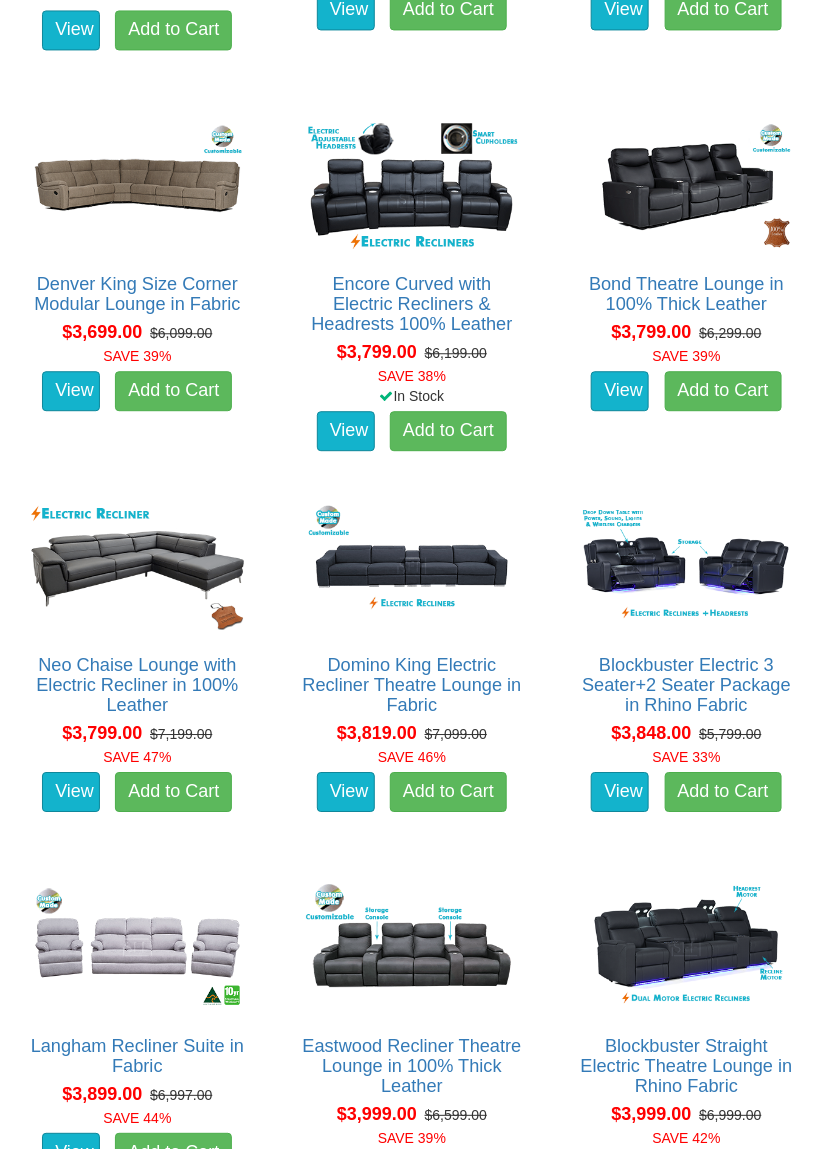 scroll, scrollTop: 4411, scrollLeft: 0, axis: vertical 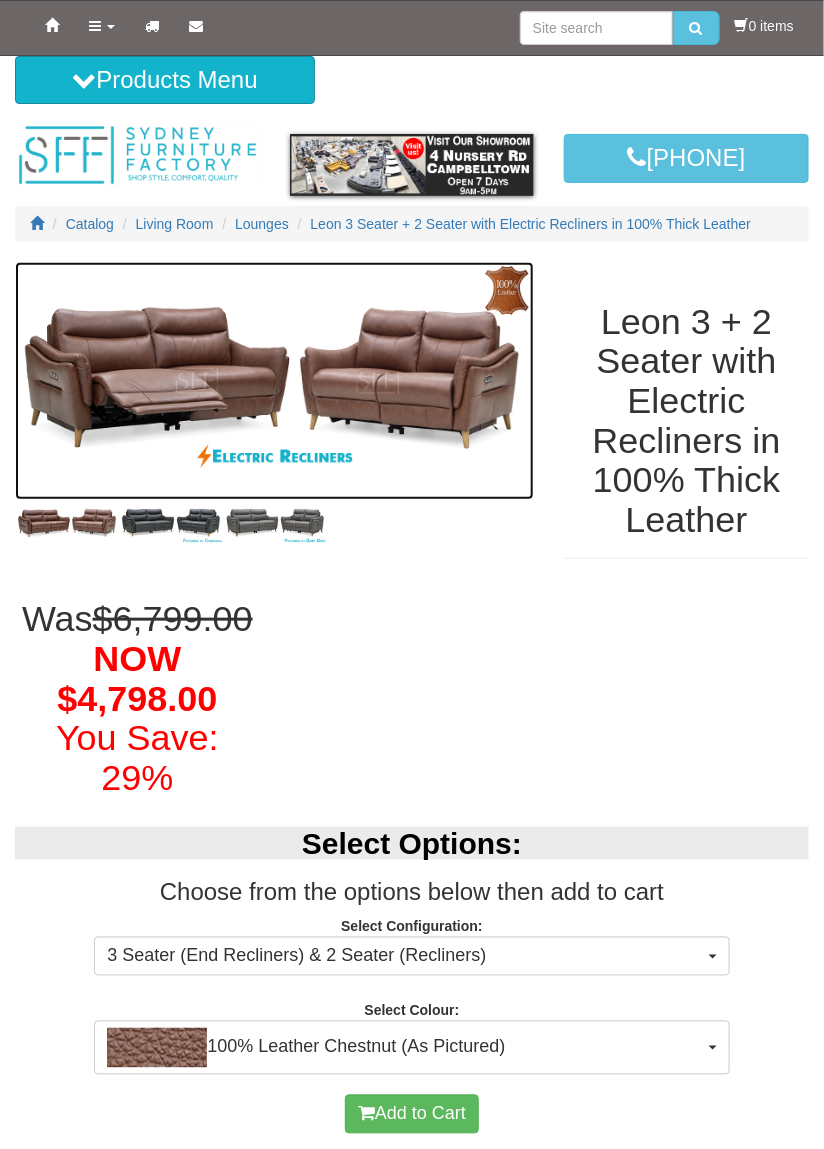 click at bounding box center [274, 381] 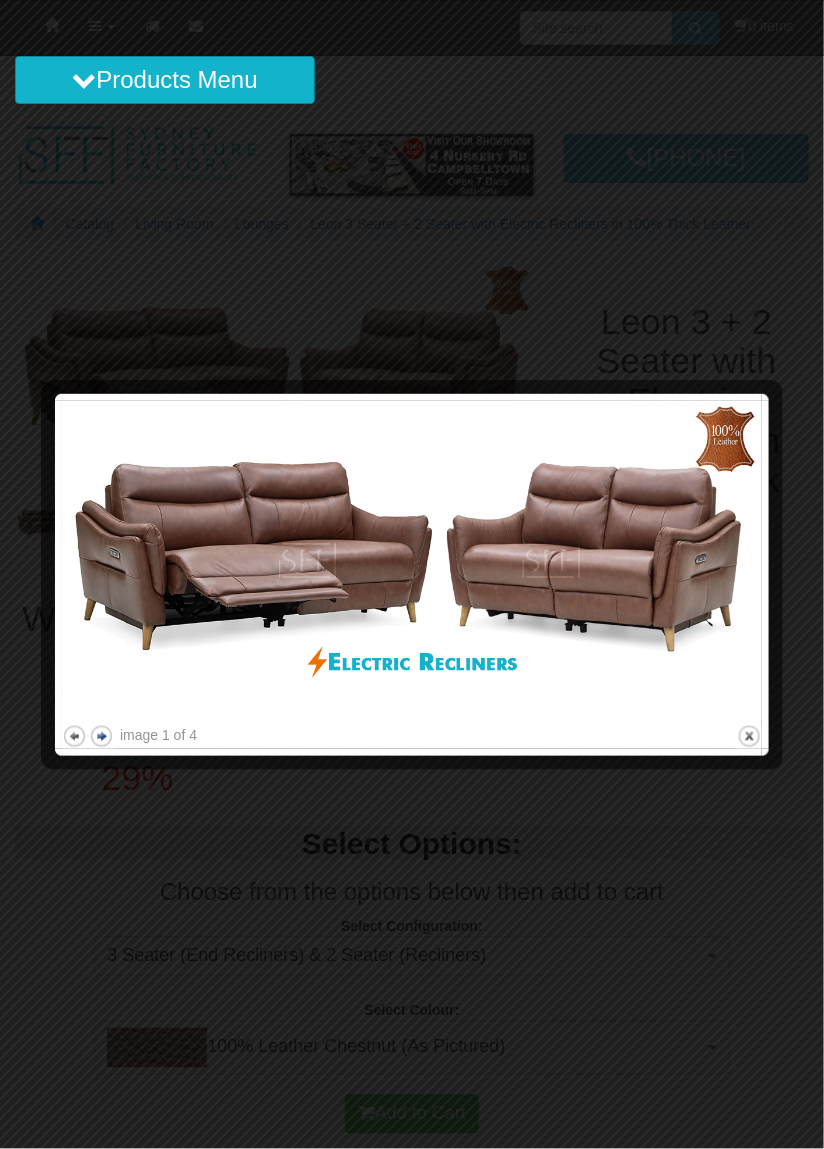 click on "next" at bounding box center (101, 736) 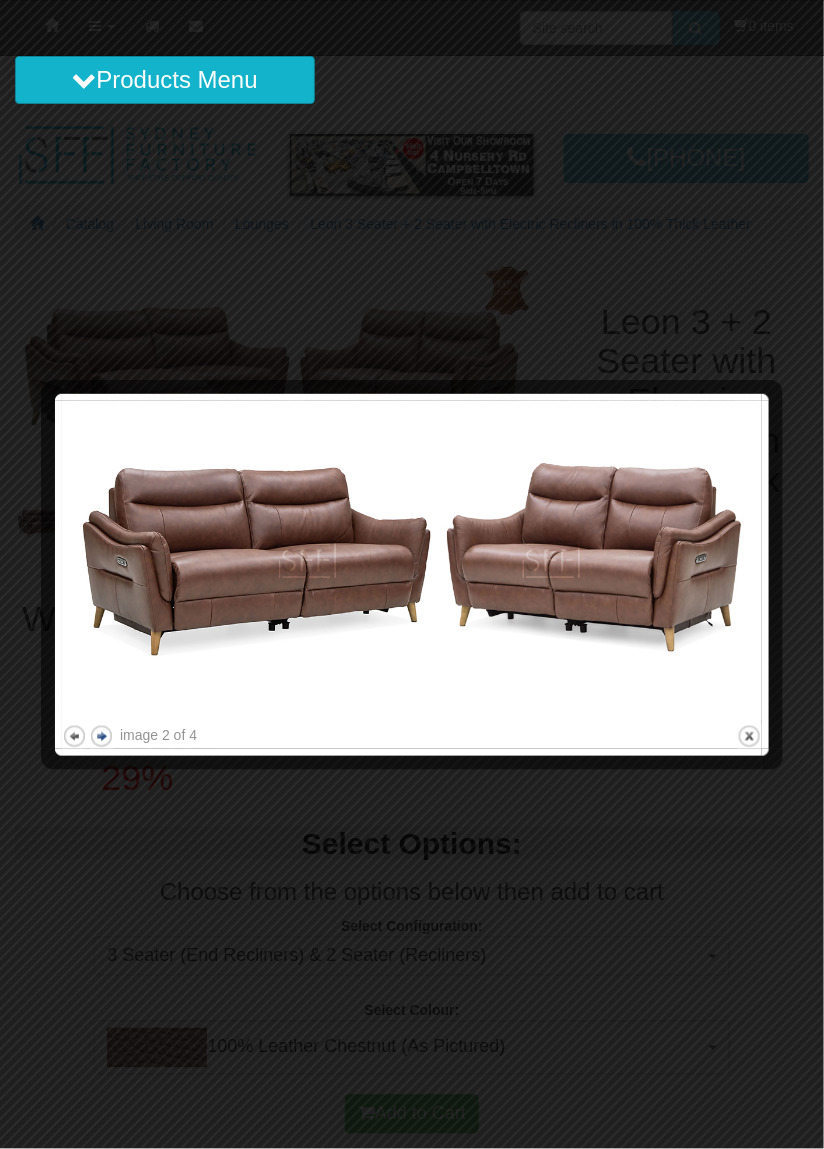 click on "next" at bounding box center (101, 736) 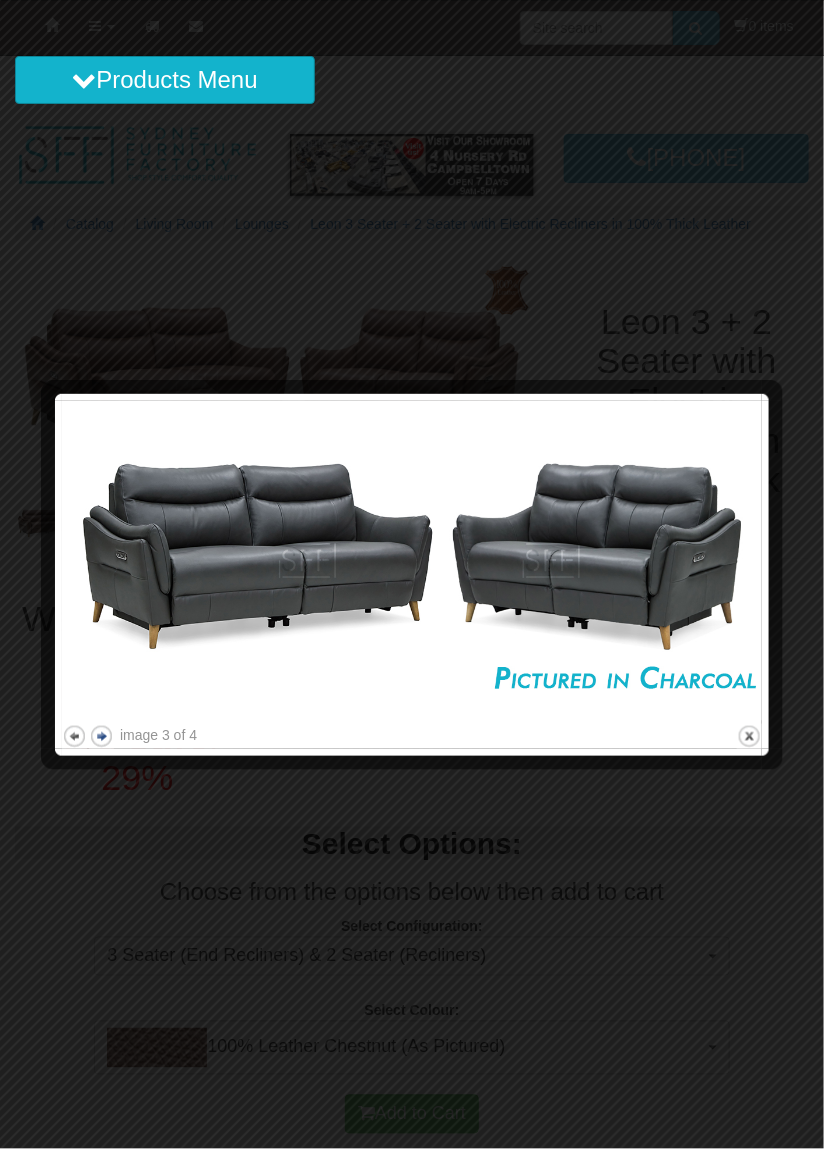 click on "next" at bounding box center [101, 736] 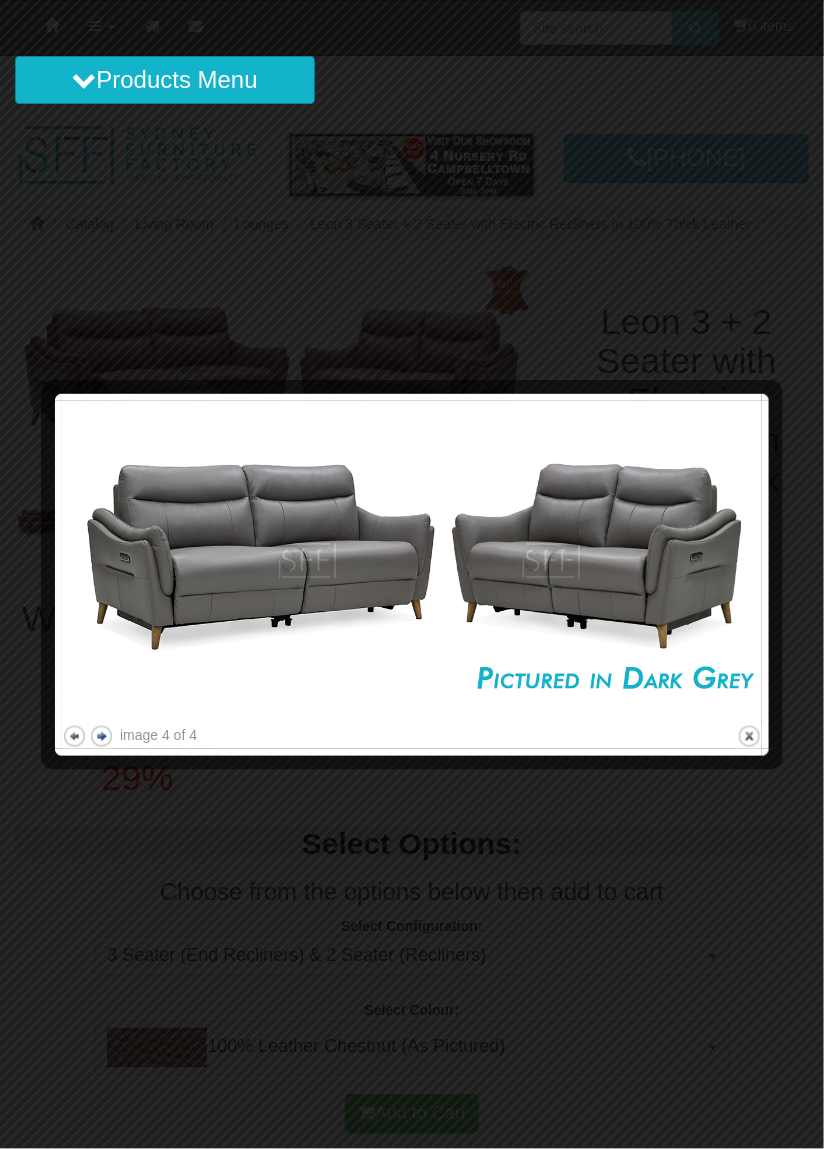 click on "next" at bounding box center (101, 736) 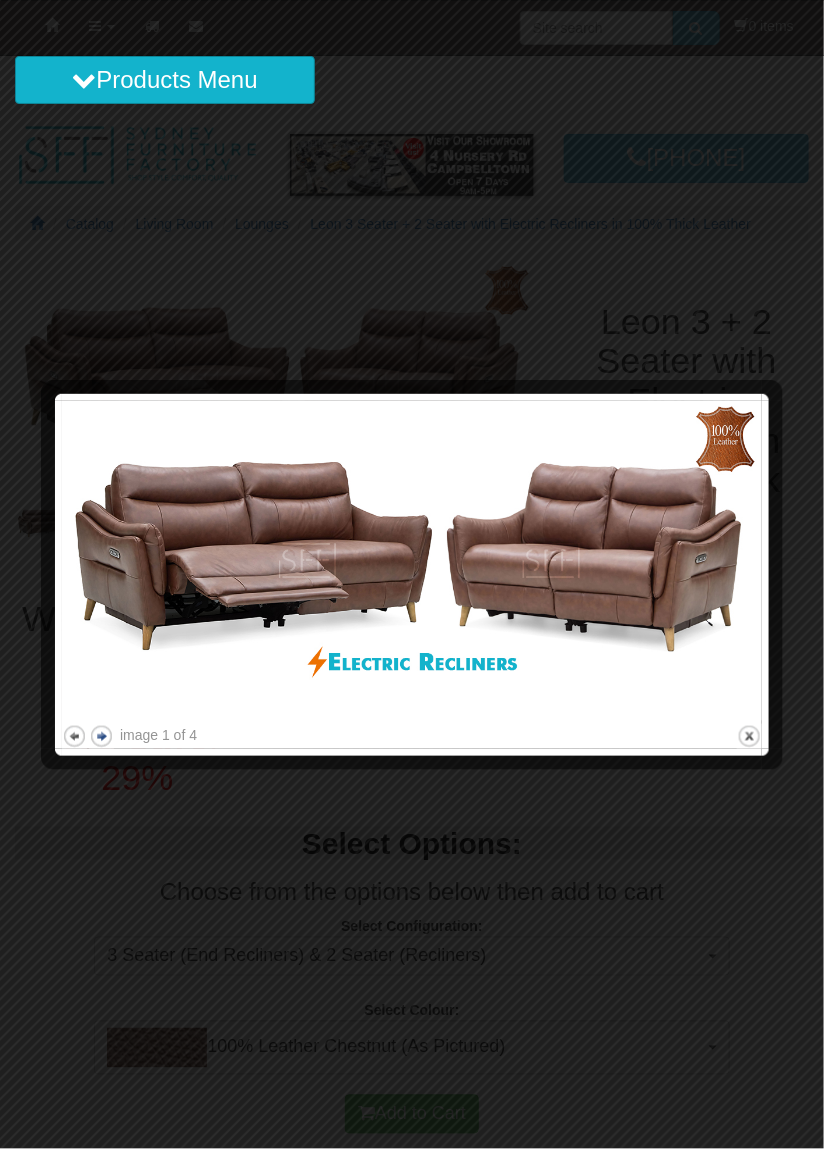click on "next" at bounding box center (101, 736) 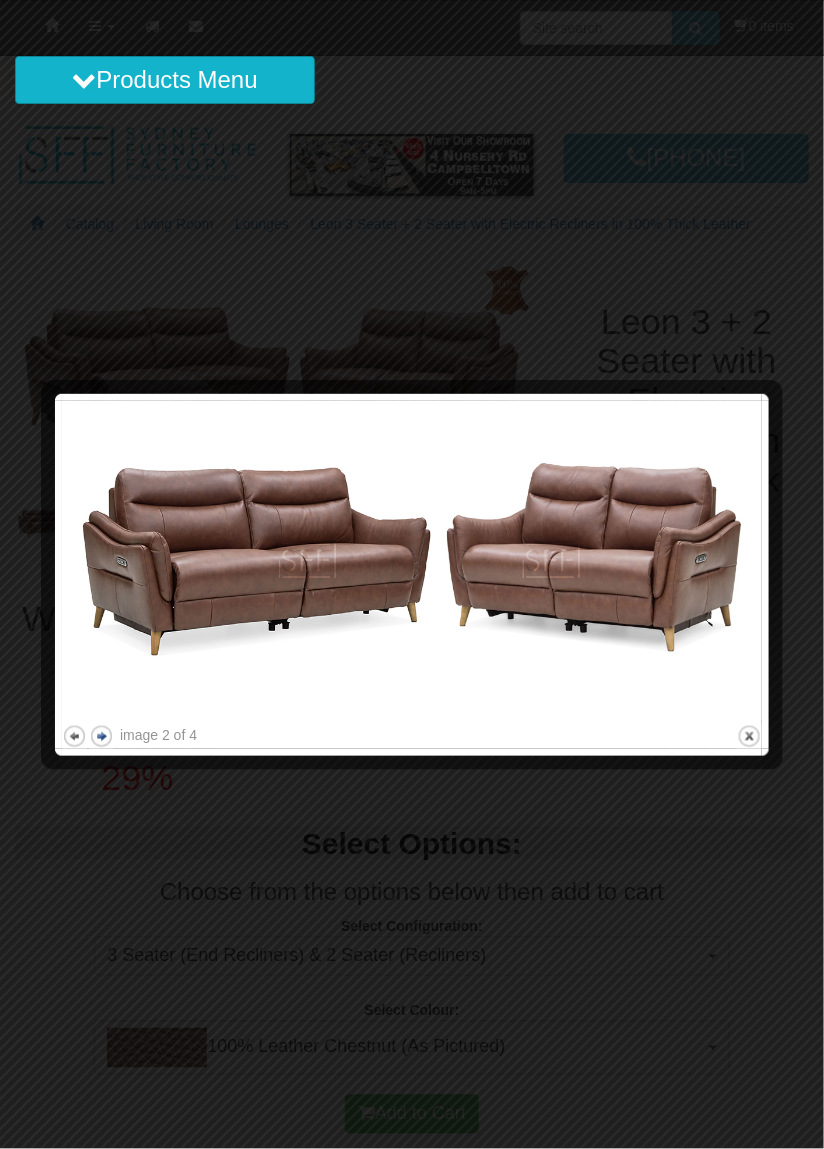 click on "next" at bounding box center (101, 736) 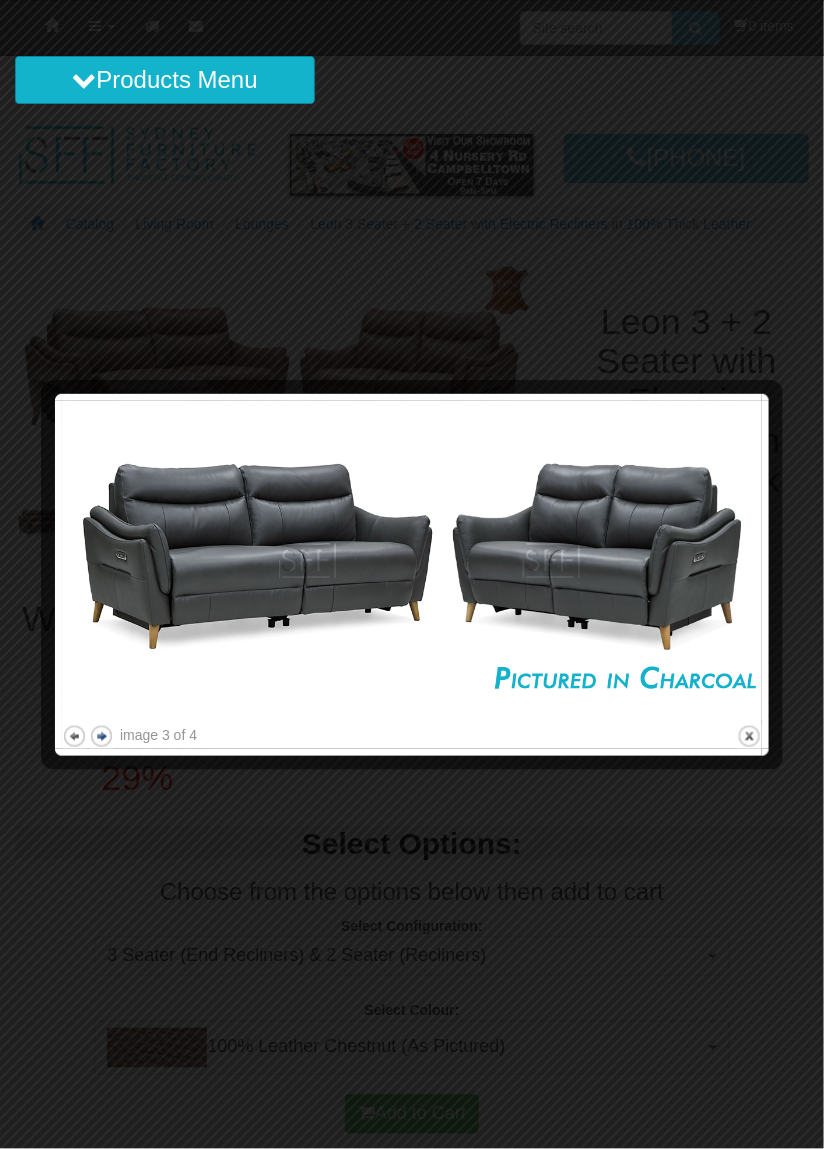 click on "next" at bounding box center (101, 736) 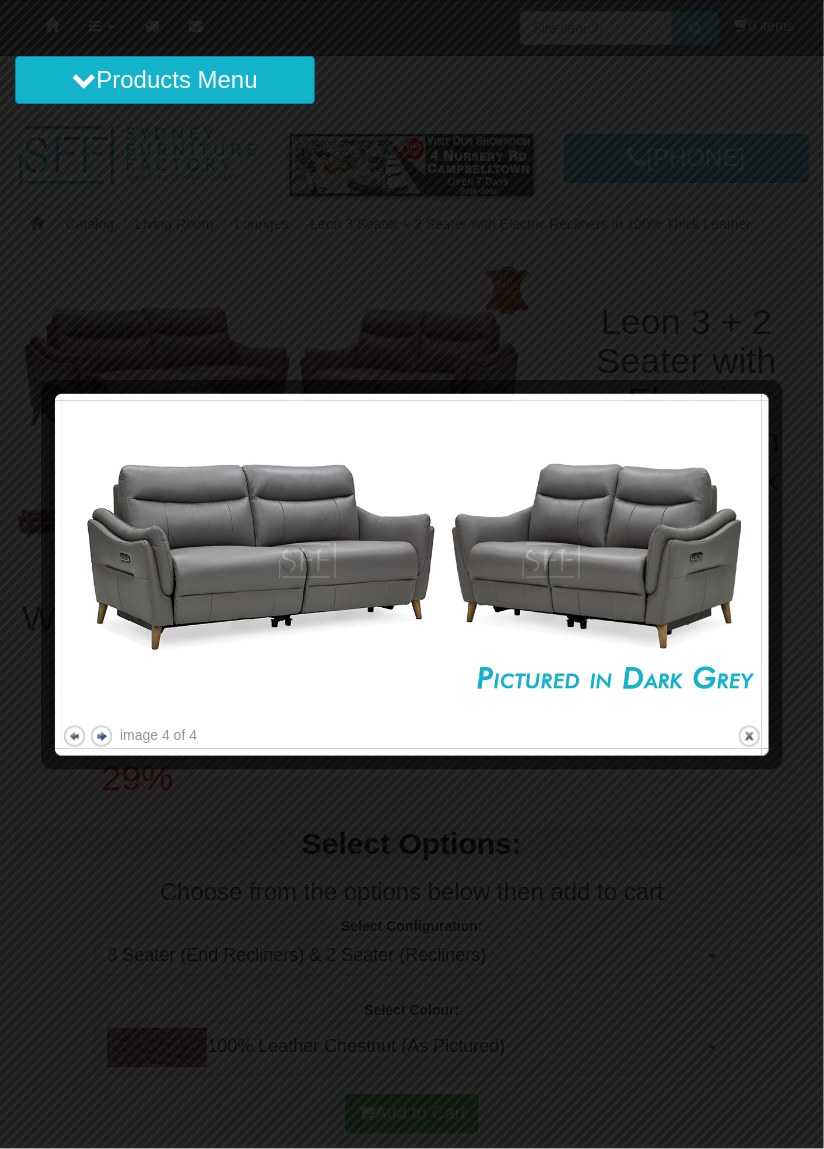 click on "next" at bounding box center [101, 736] 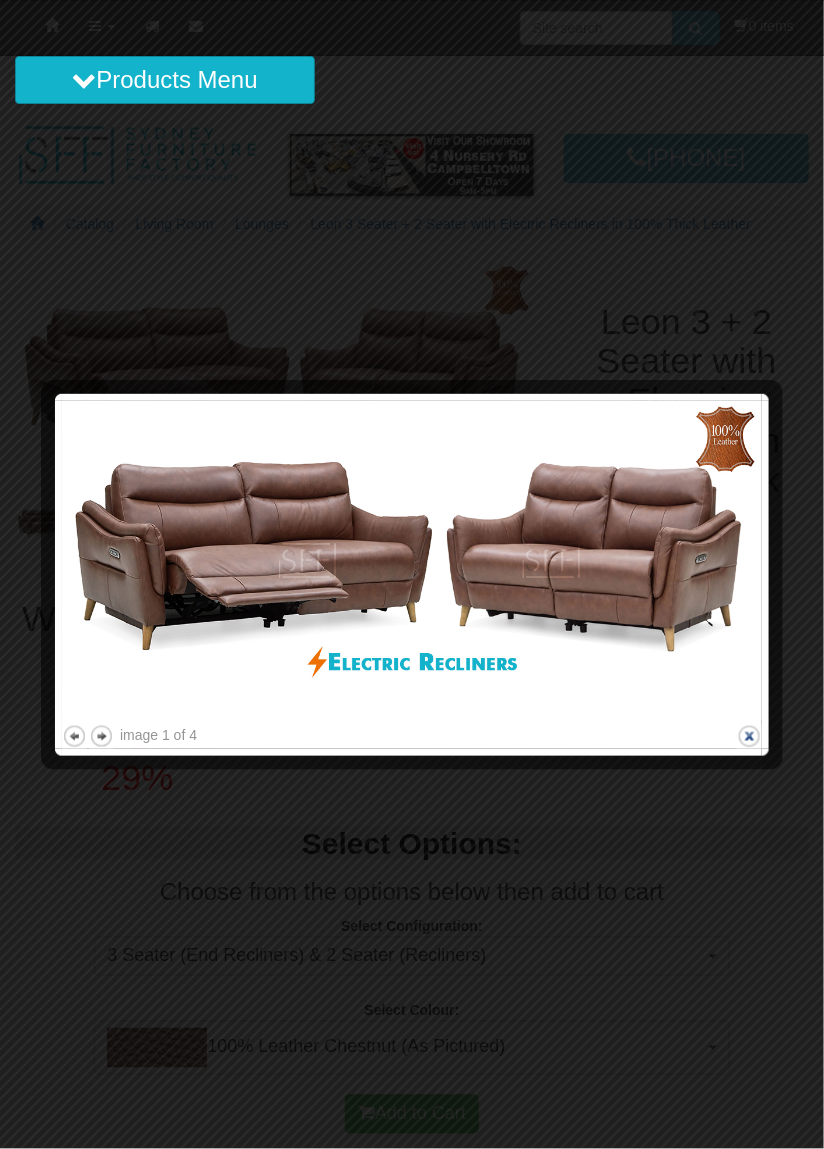 click on "close" at bounding box center [749, 736] 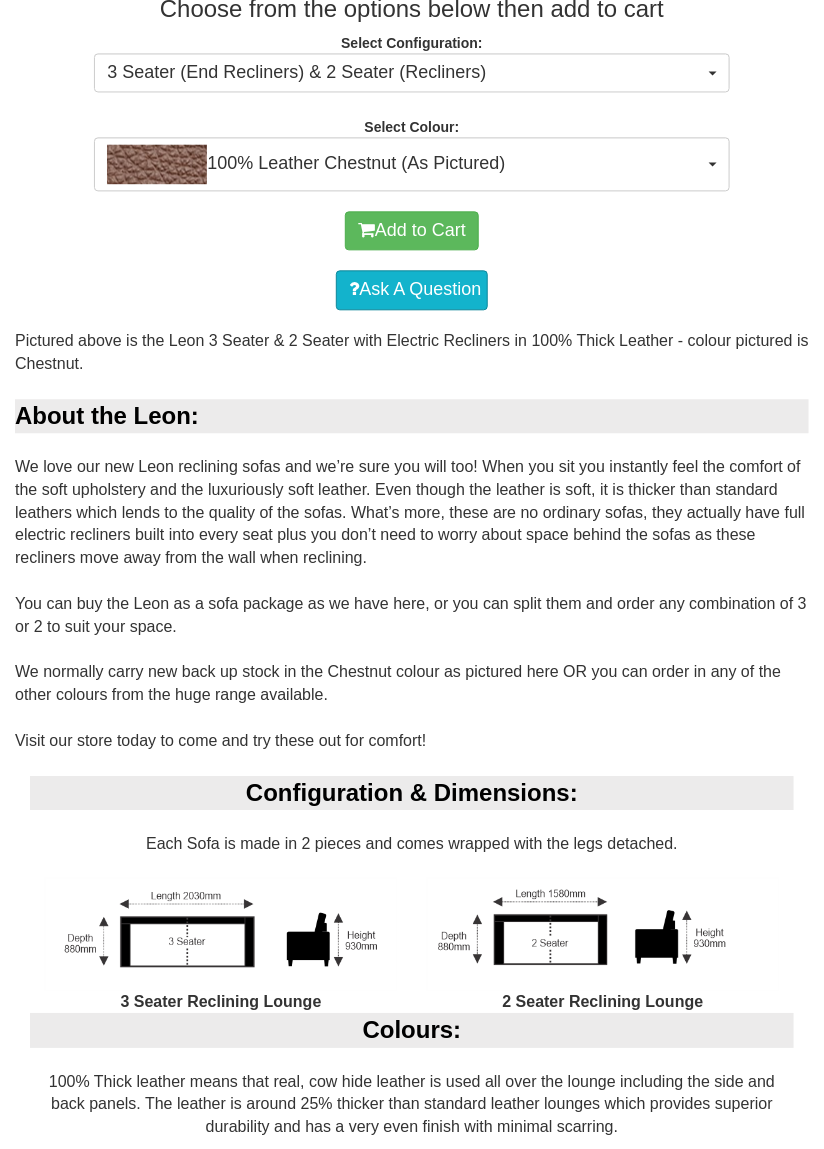 scroll, scrollTop: 0, scrollLeft: 0, axis: both 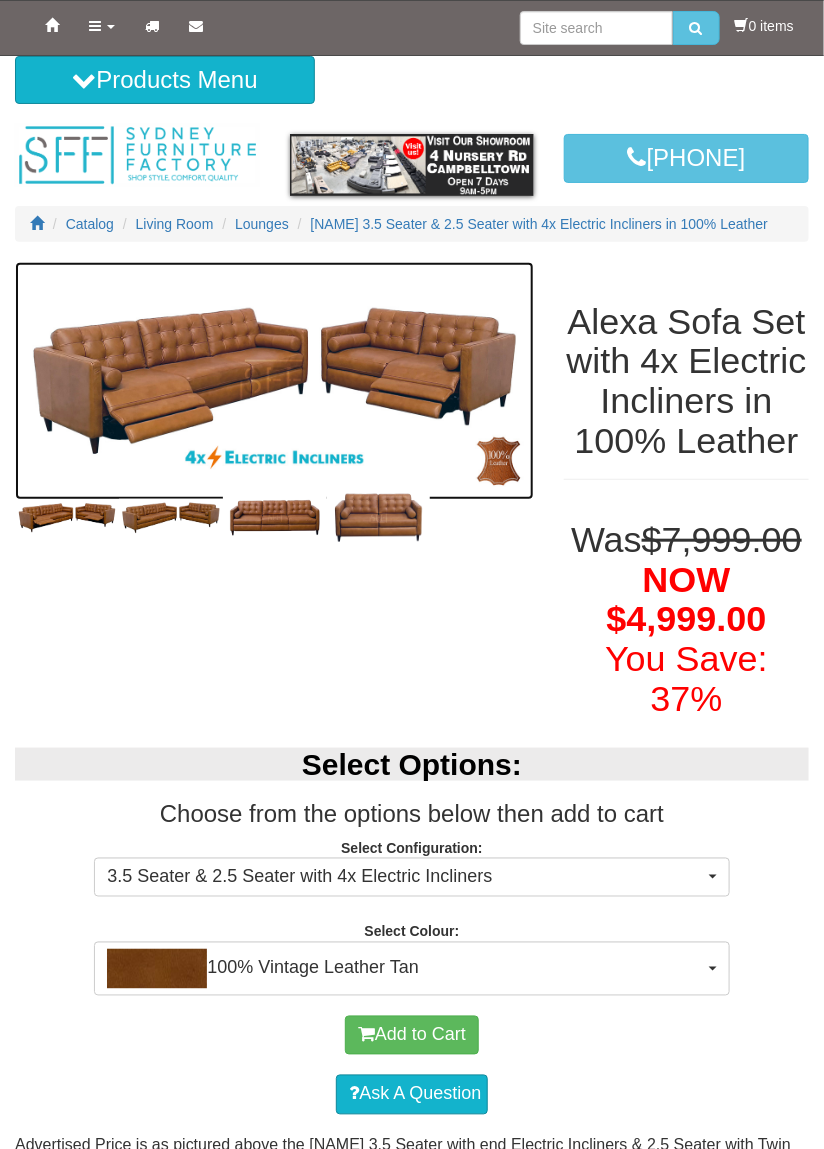 click at bounding box center [274, 381] 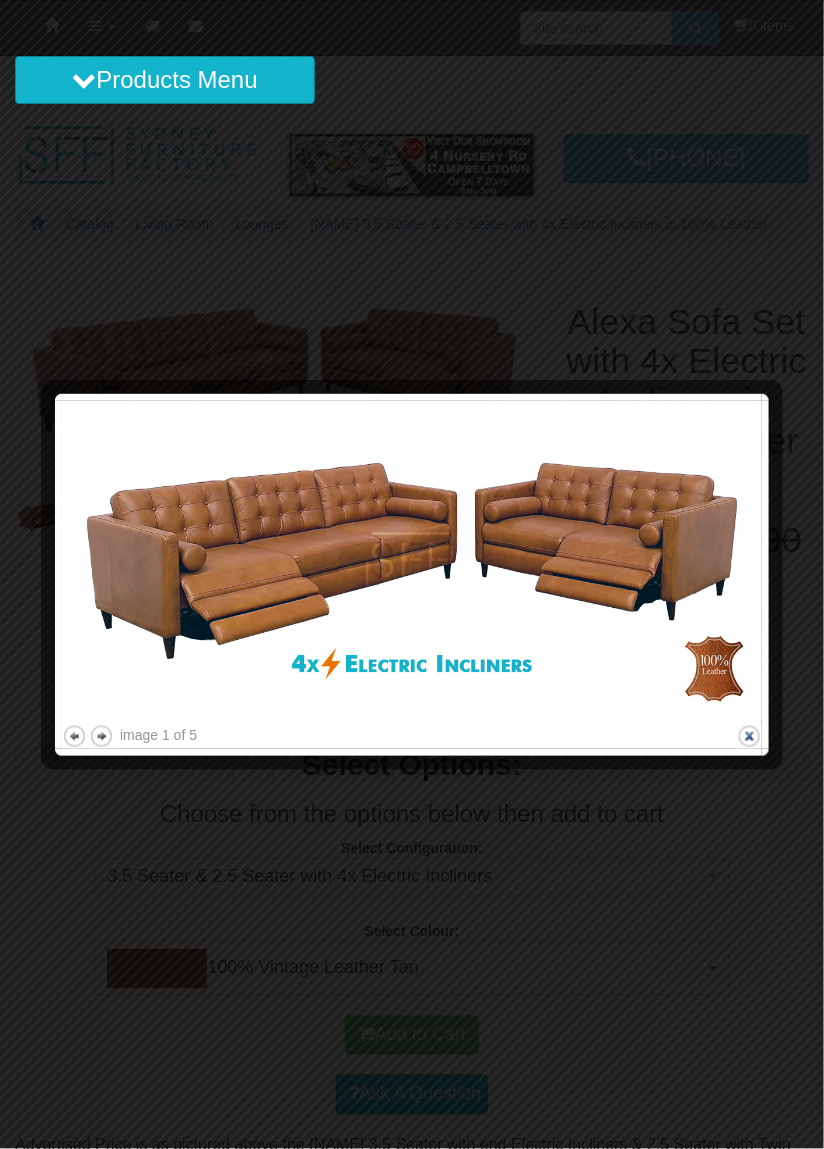 click on "close" at bounding box center (749, 736) 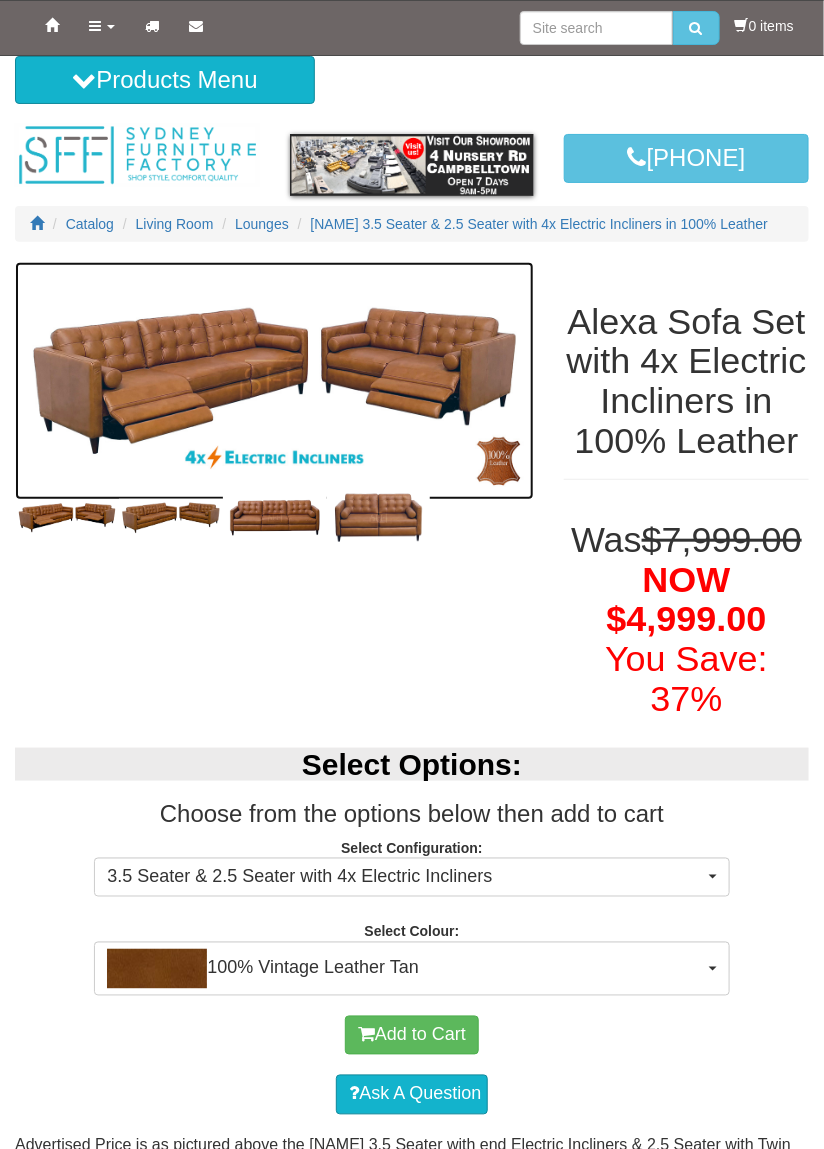 click at bounding box center (274, 381) 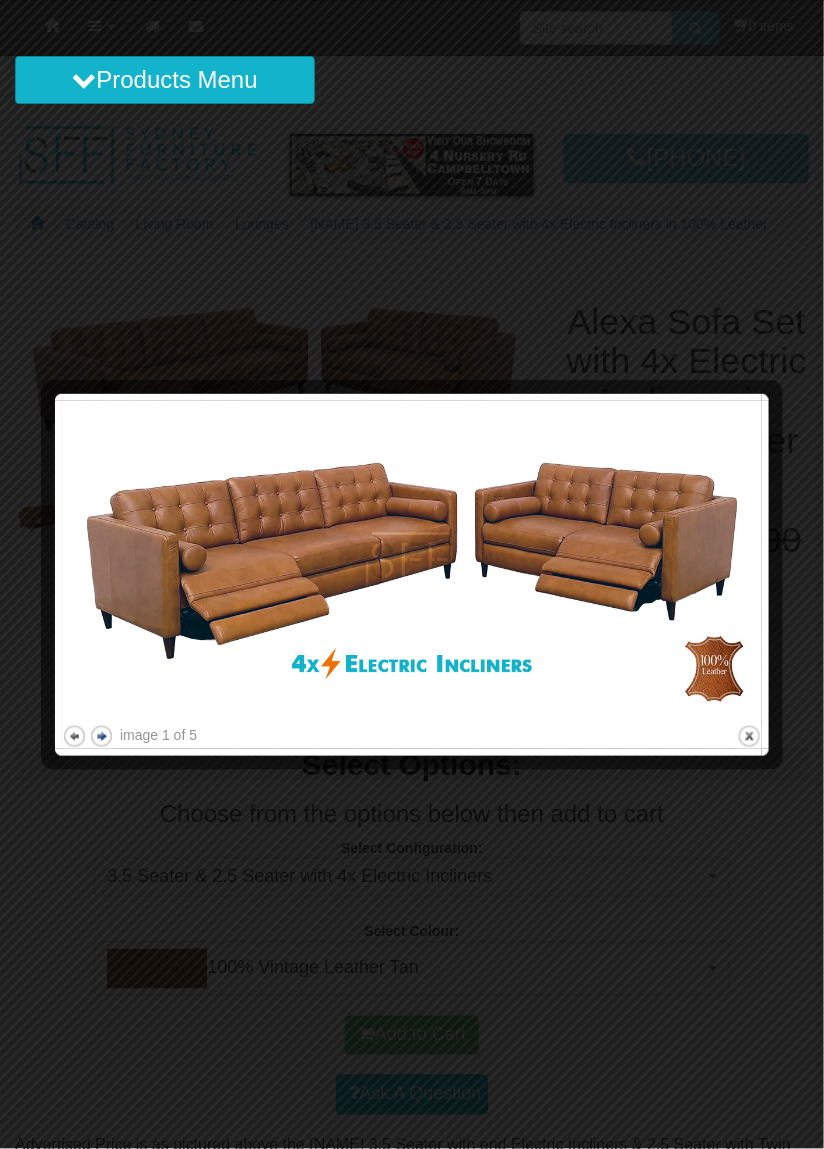 click on "next" at bounding box center [101, 736] 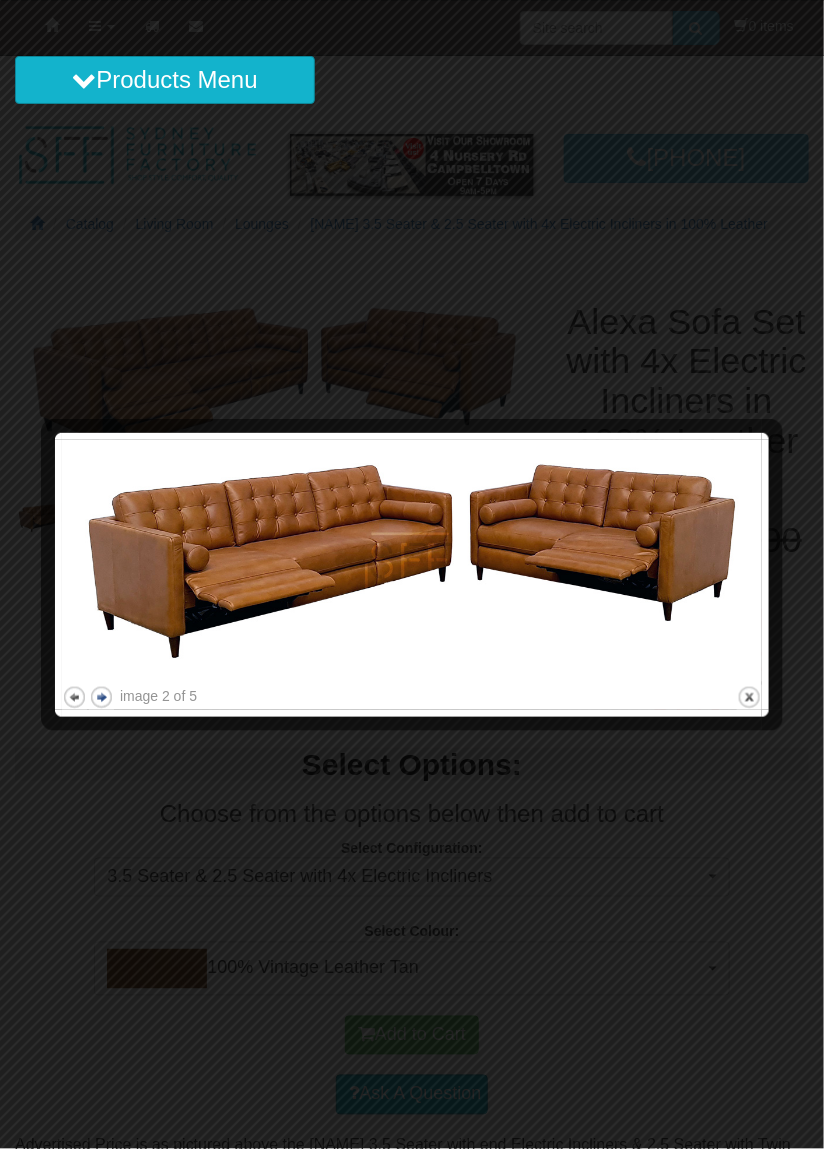 click on "next" at bounding box center [101, 697] 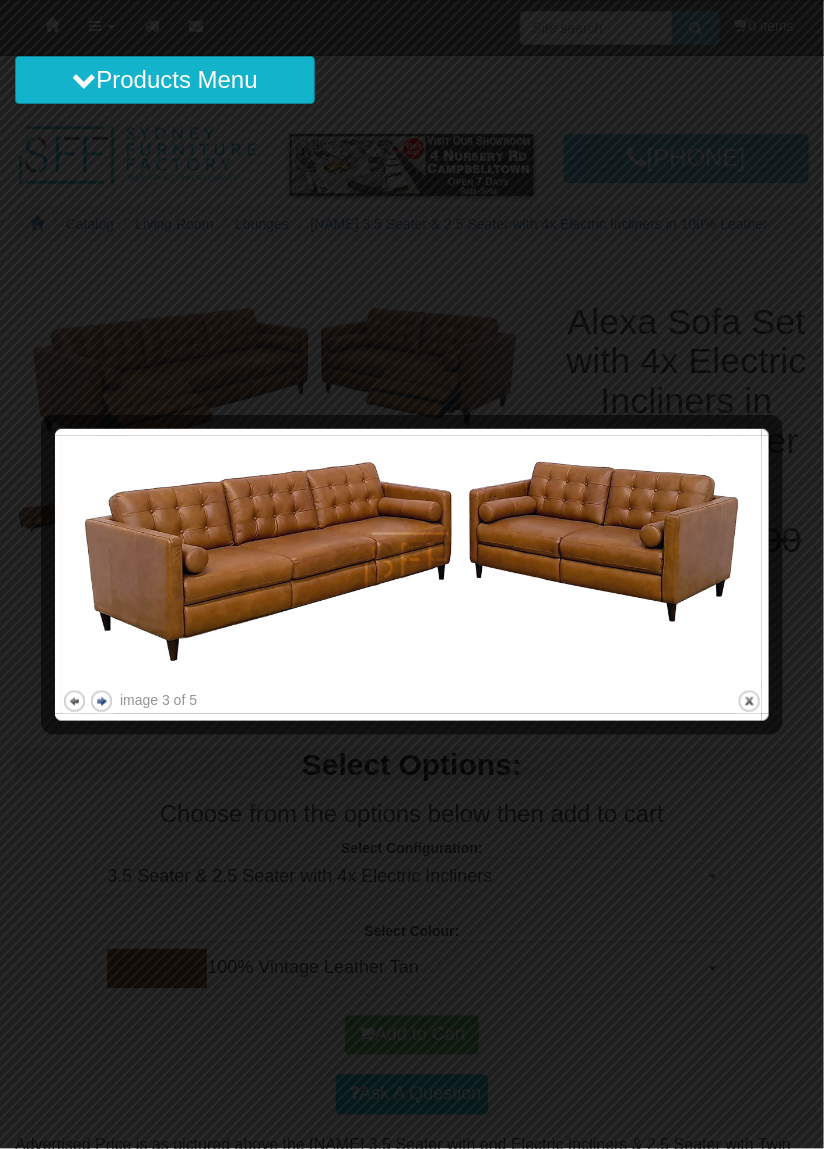click on "next" at bounding box center [101, 701] 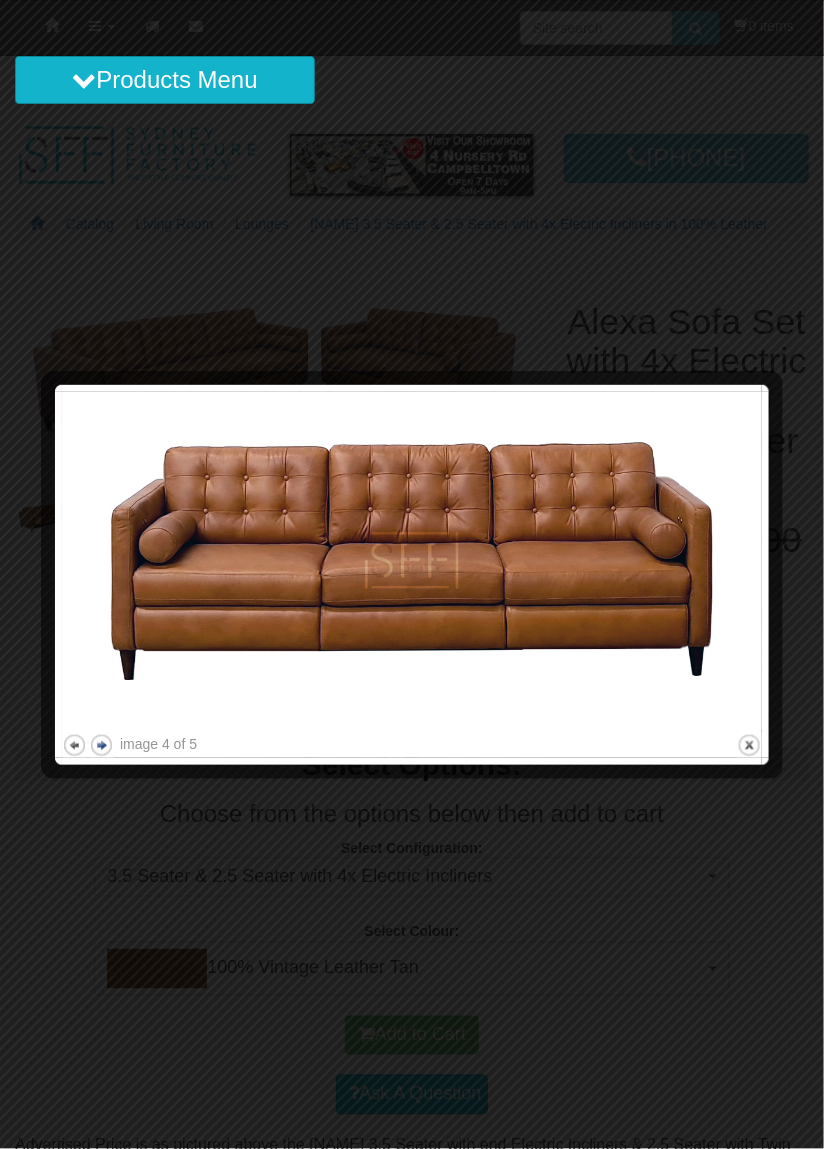 click on "next" at bounding box center [101, 745] 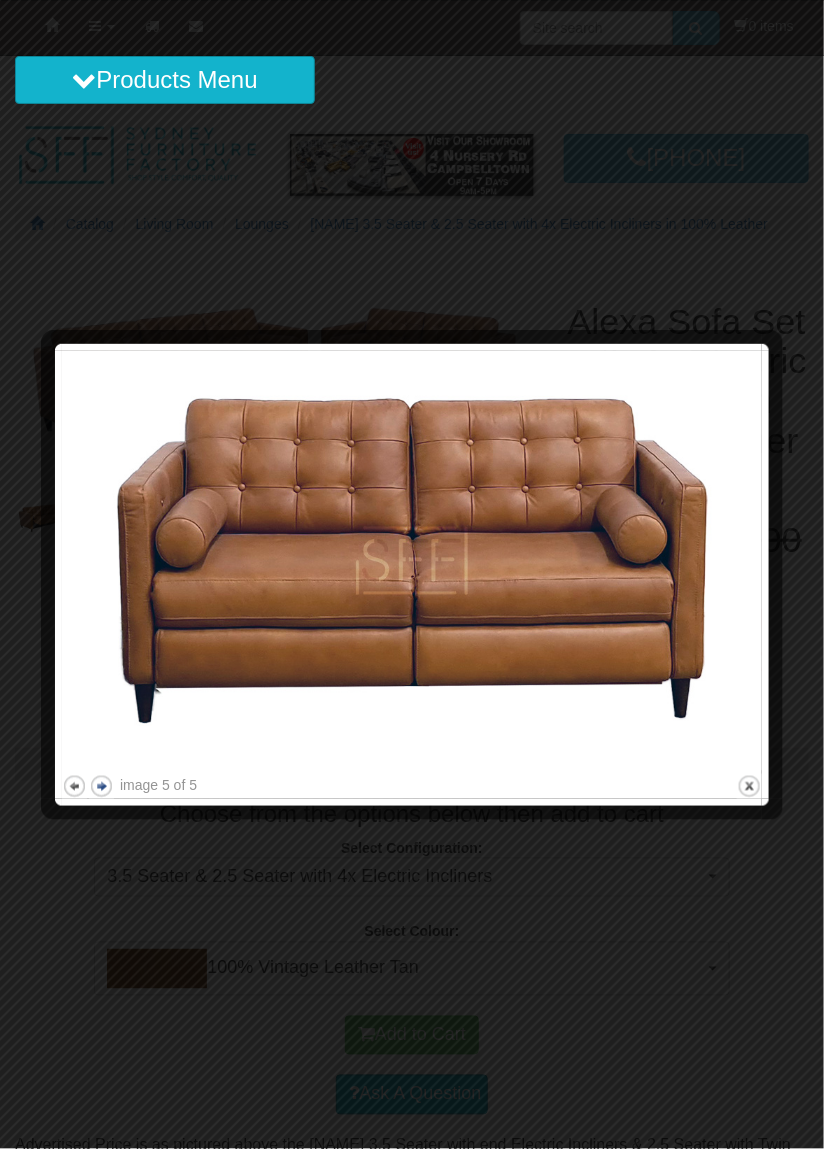 click on "next" at bounding box center (101, 786) 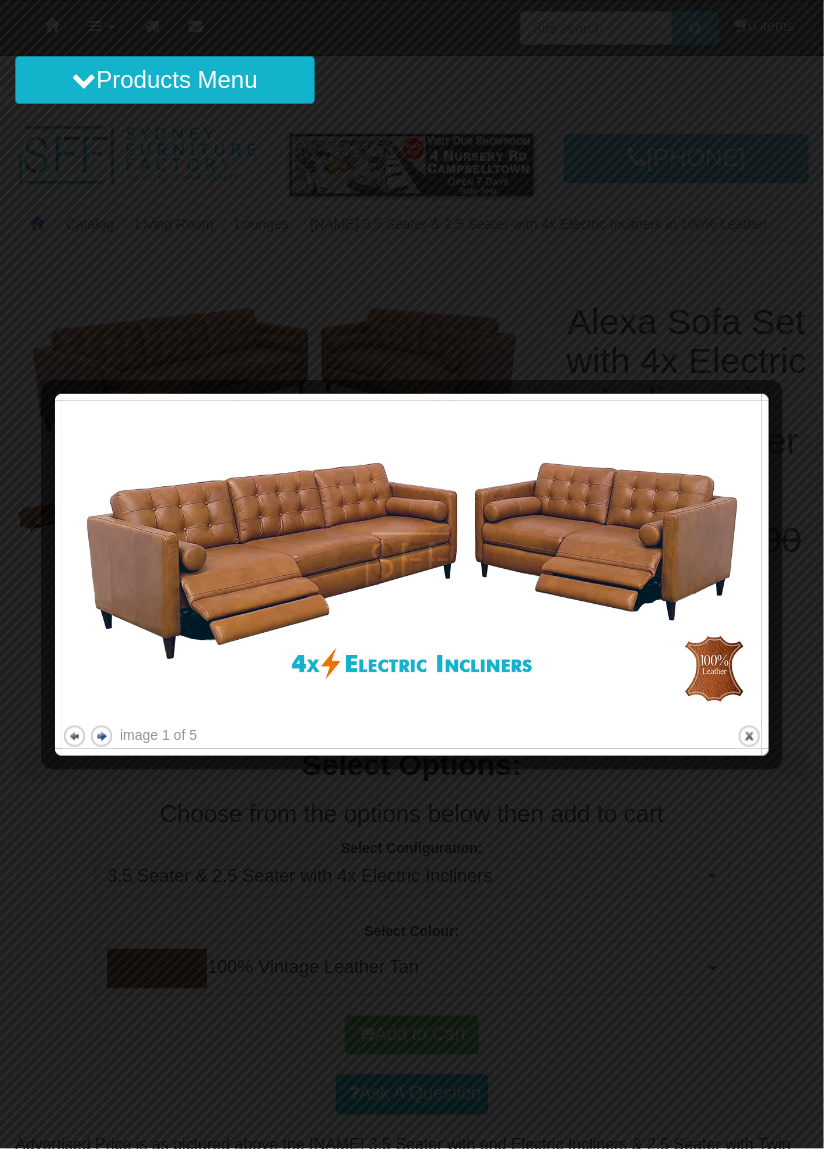 click on "next" at bounding box center (101, 736) 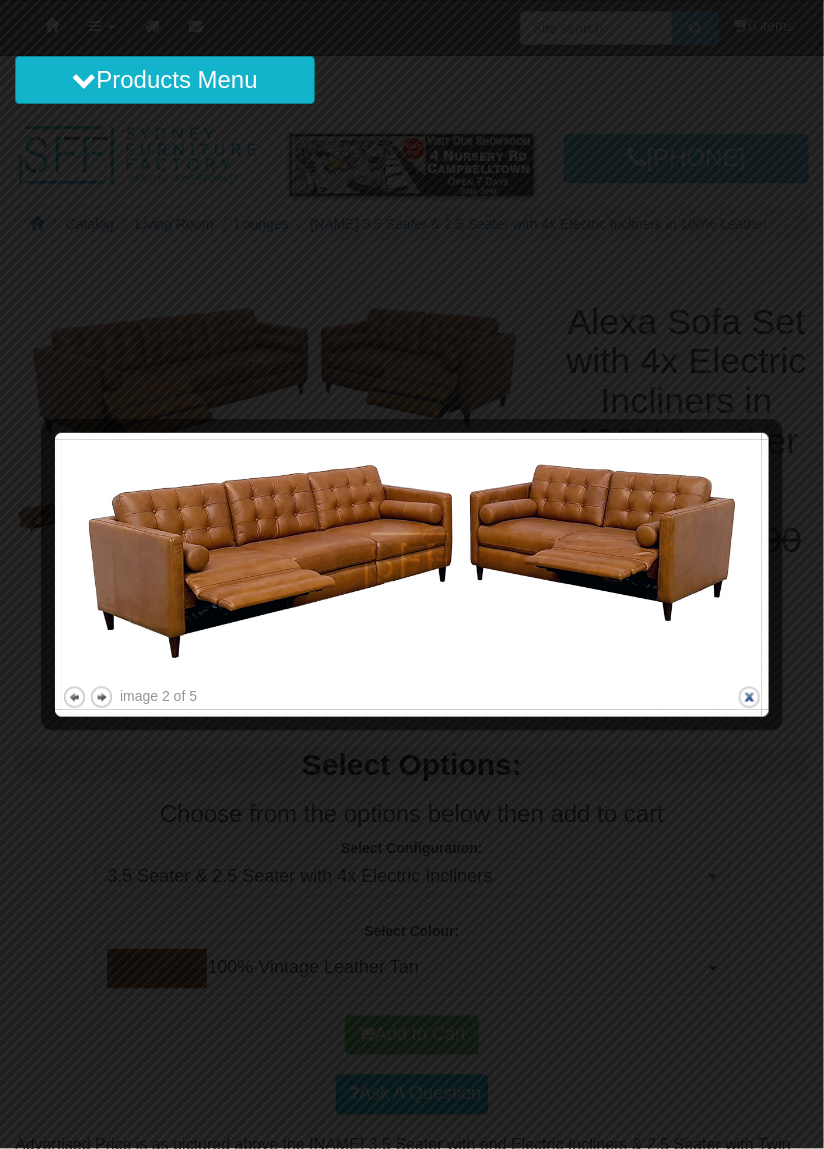 click on "close" at bounding box center (749, 697) 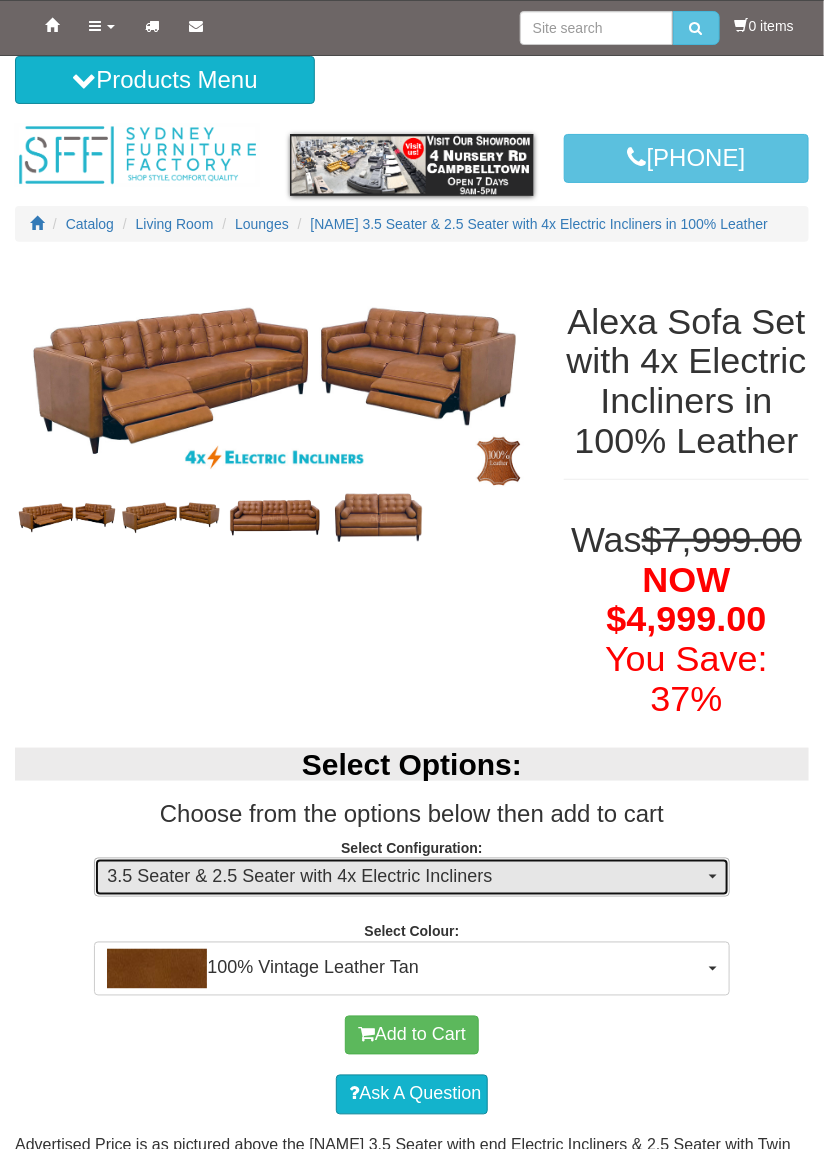 click on "3.5 Seater & 2.5 Seater with 4x Electric Incliners" at bounding box center (411, 878) 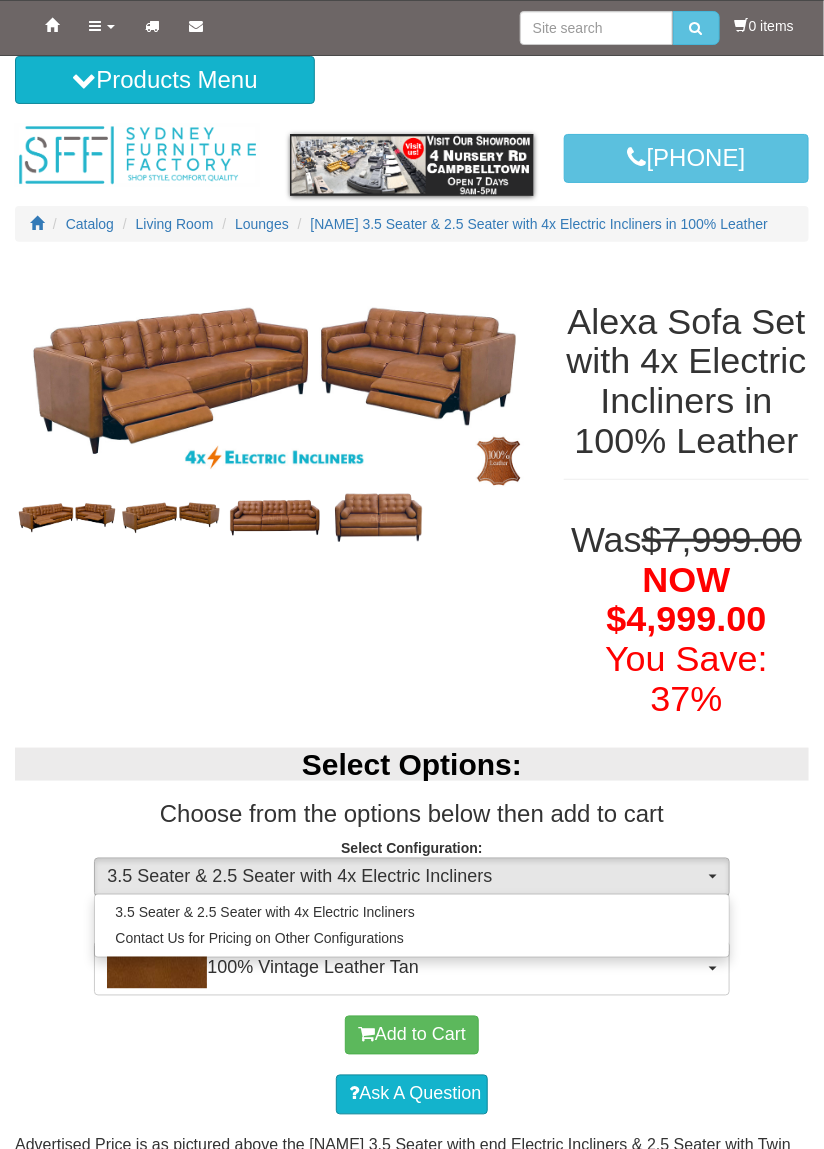 click at bounding box center [412, 574] 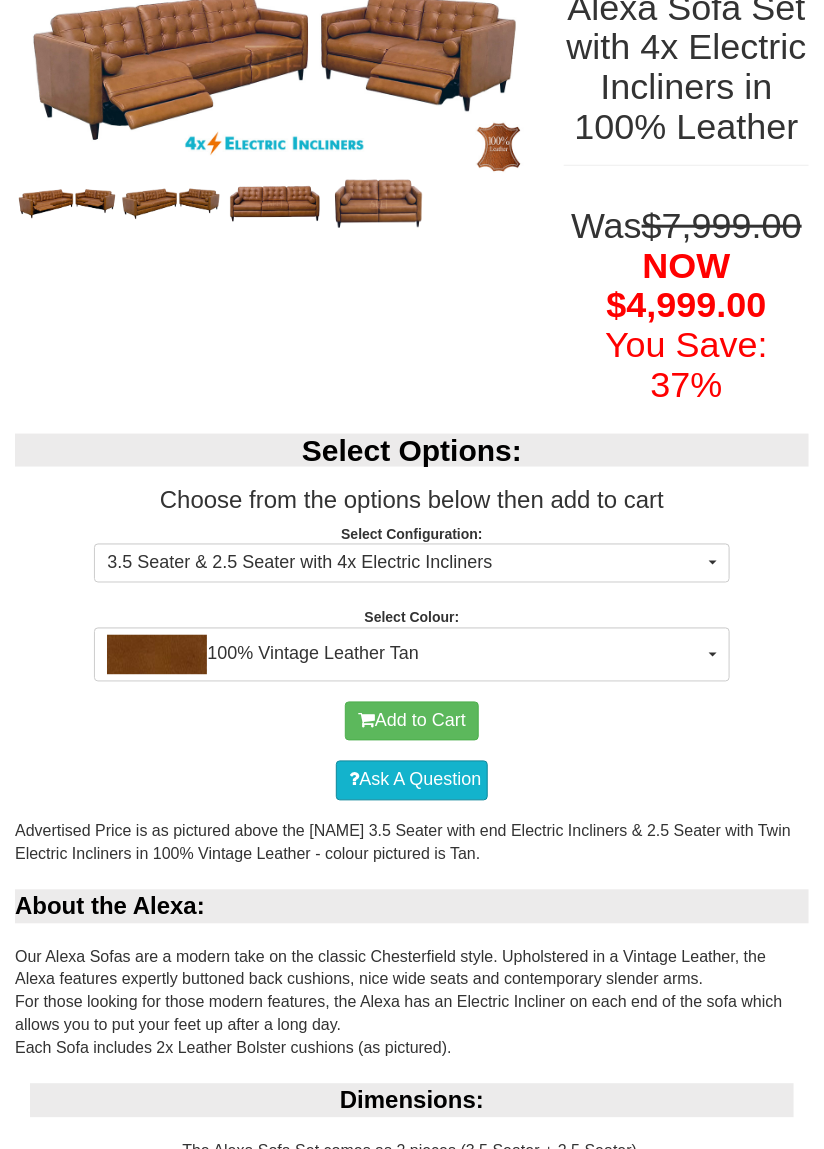 scroll, scrollTop: 314, scrollLeft: 0, axis: vertical 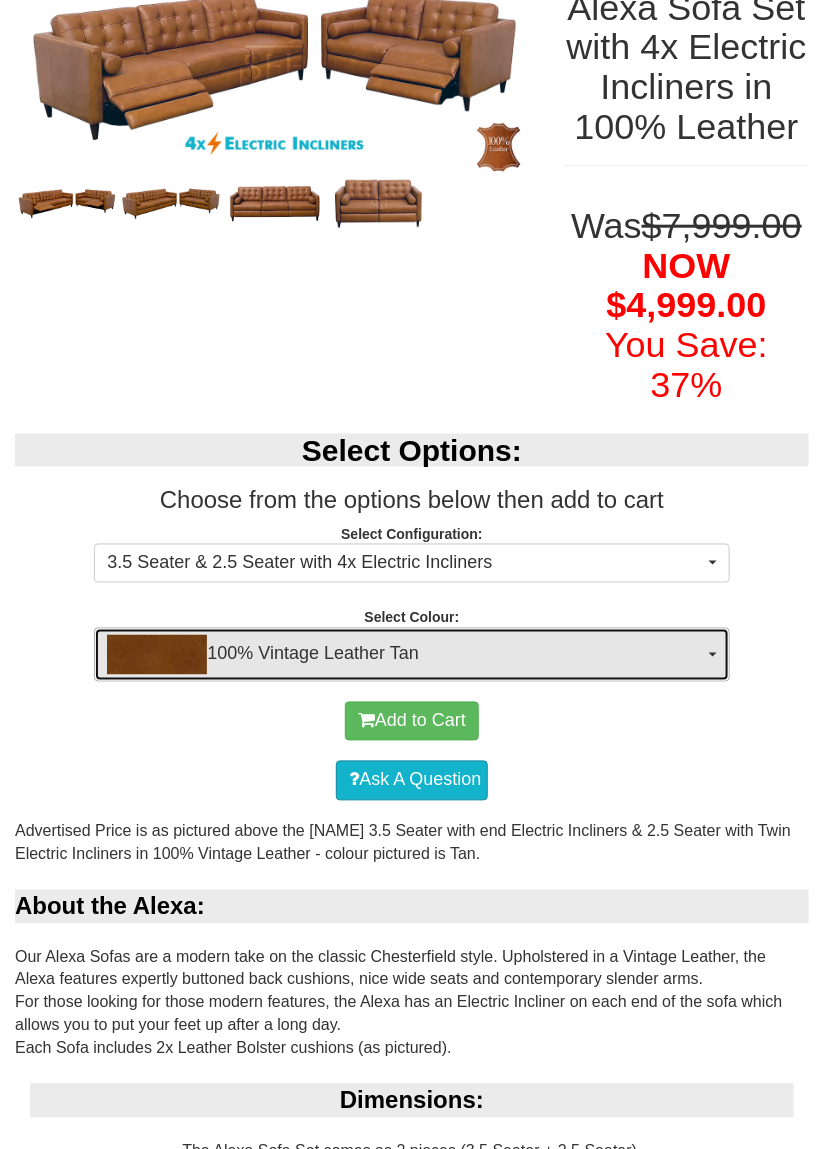 click on "100% Vintage Leather Tan" at bounding box center [405, 655] 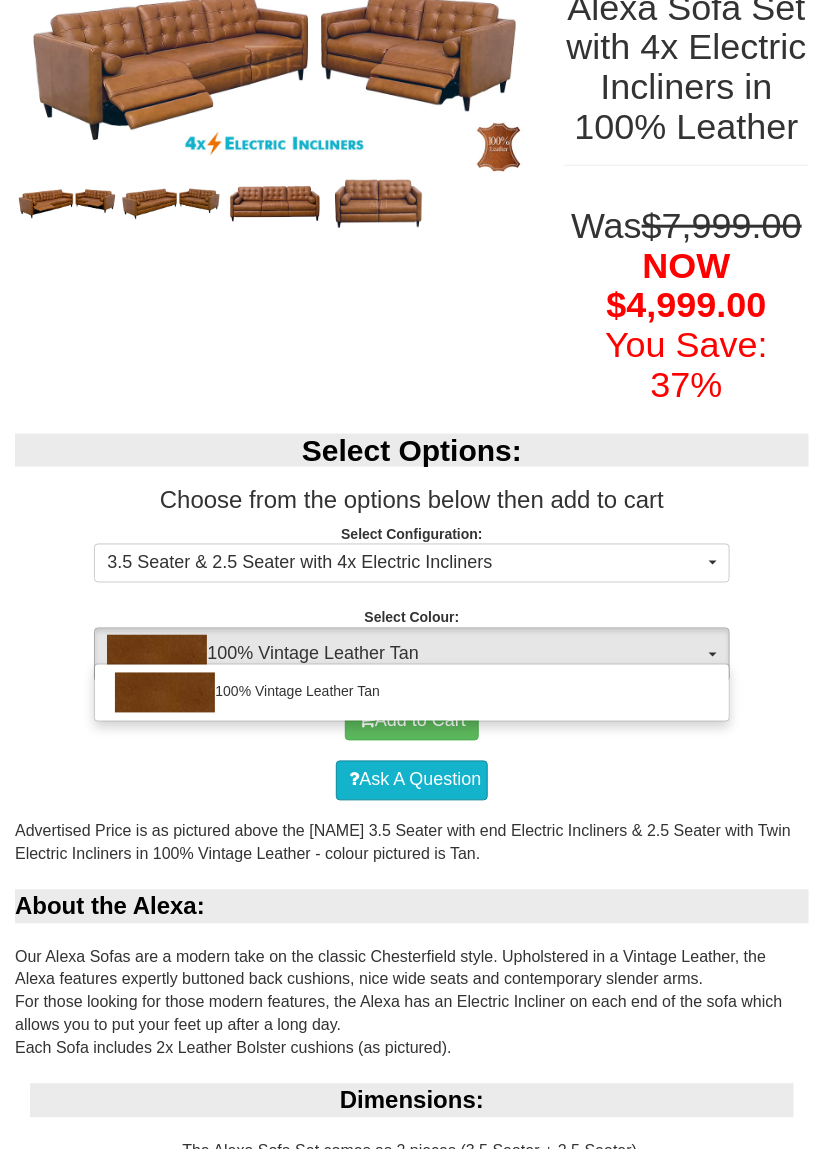 click at bounding box center (412, 574) 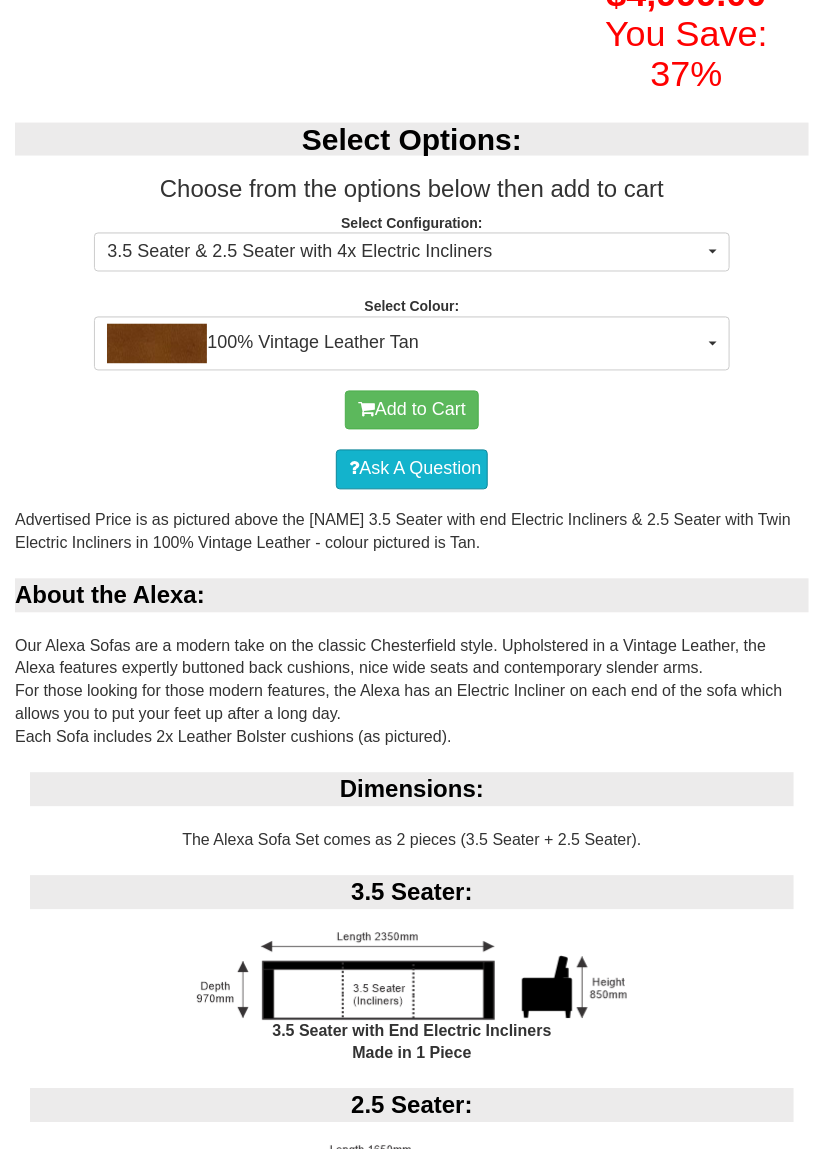 scroll, scrollTop: 0, scrollLeft: 0, axis: both 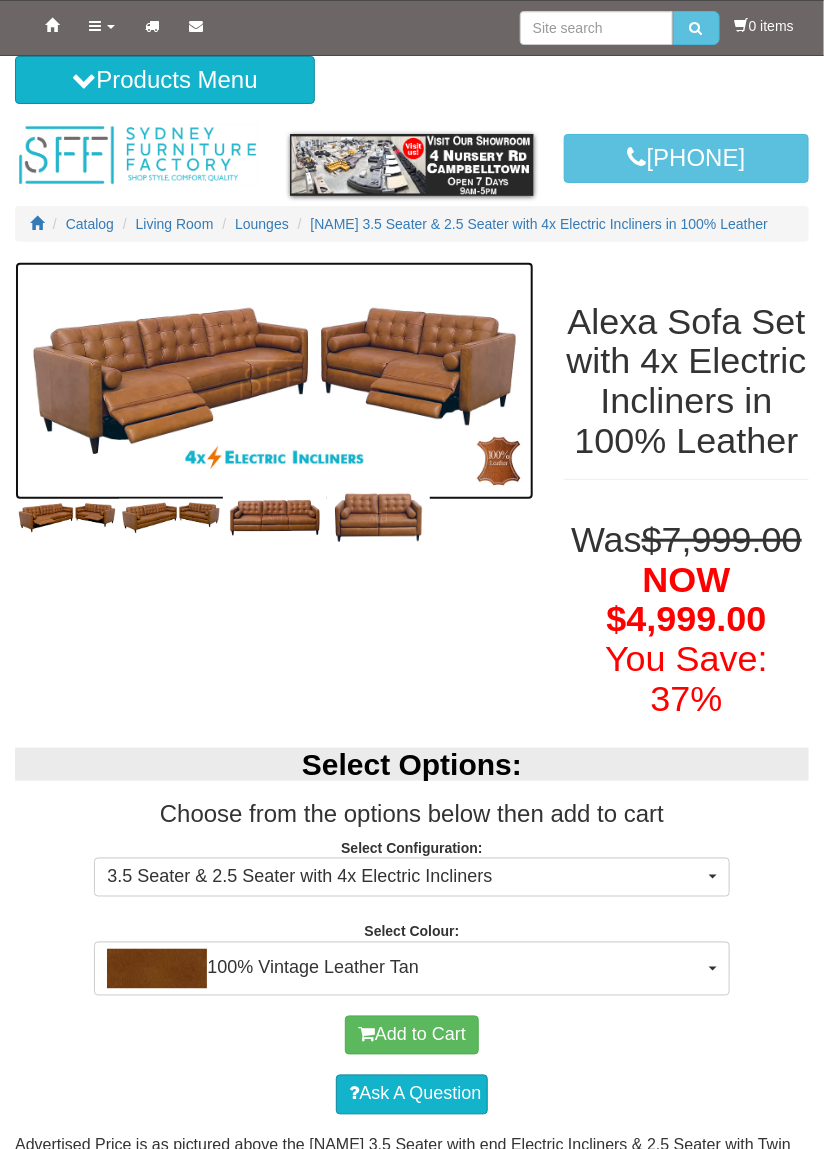 click at bounding box center (274, 381) 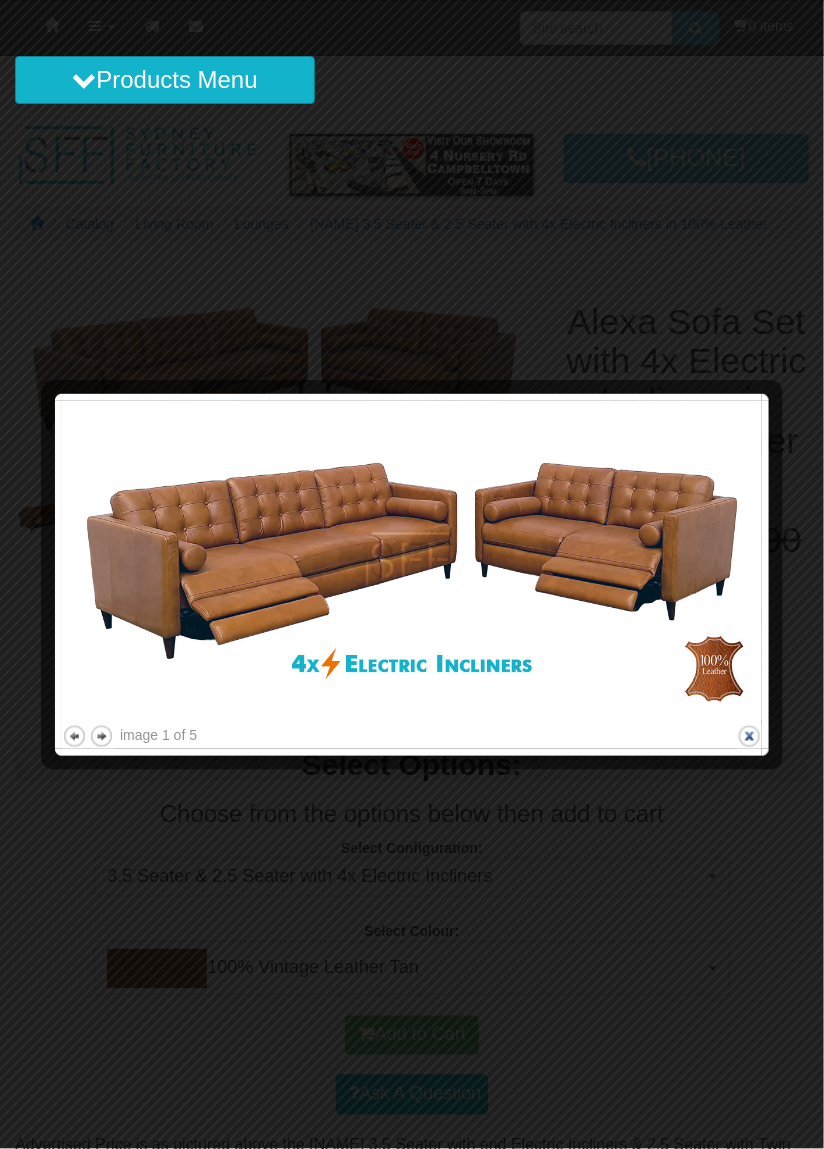 click on "close" at bounding box center [749, 736] 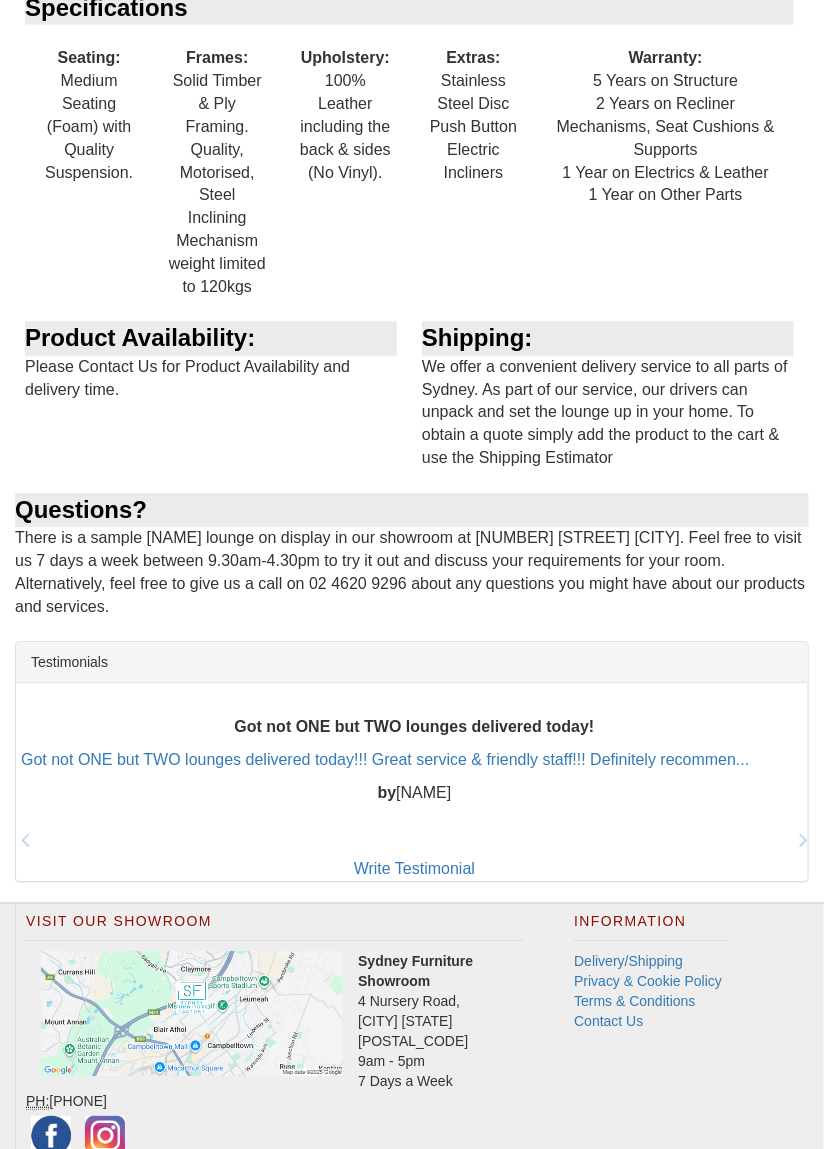 scroll, scrollTop: 2593, scrollLeft: 0, axis: vertical 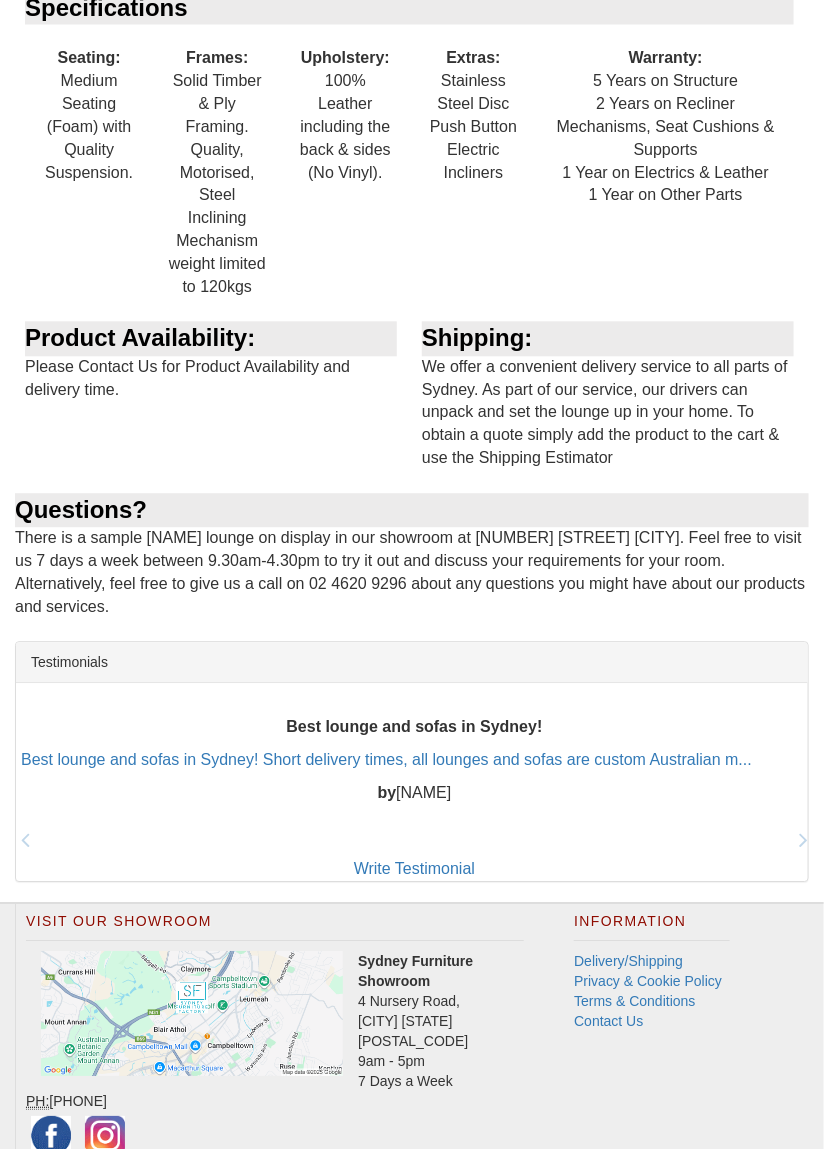 copy on "Sydney Furniture Showroom
4 Nursery Road, Campbelltown NSW 2560 9am - 5pm 7 Days a Week
PH:  02 4620 9296" 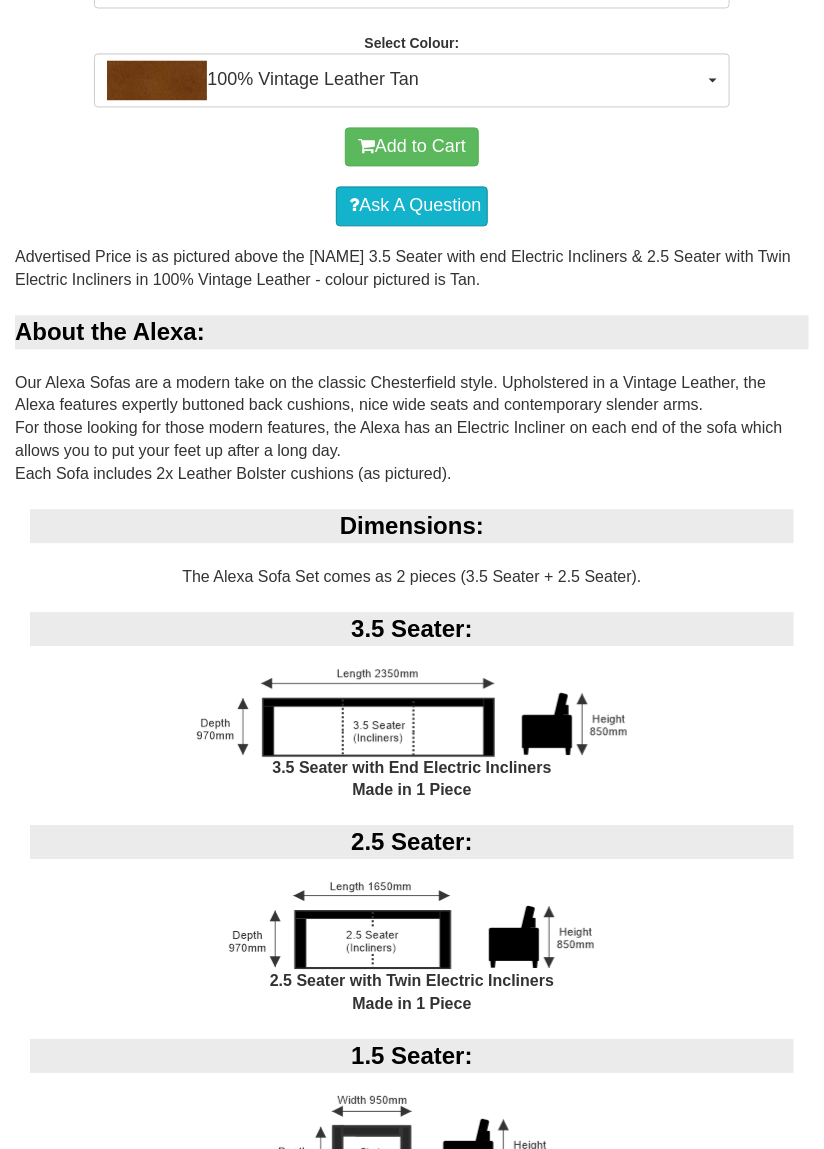 scroll, scrollTop: 887, scrollLeft: 0, axis: vertical 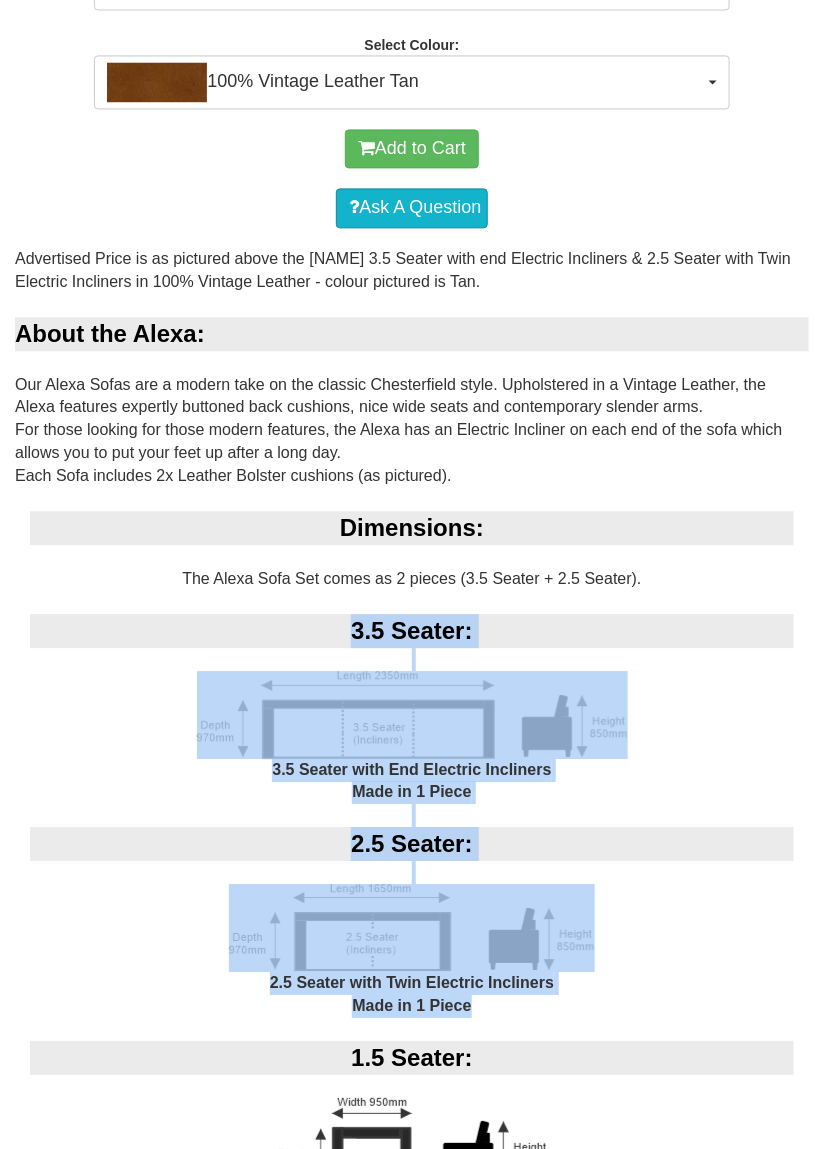 copy on "3.5 Seater:
3.5 Seater with End Electric Incliners Made in 1 Piece
2.5 Seater:
2.5 Seater with Twin Electric Incliners Made in 1 Piece" 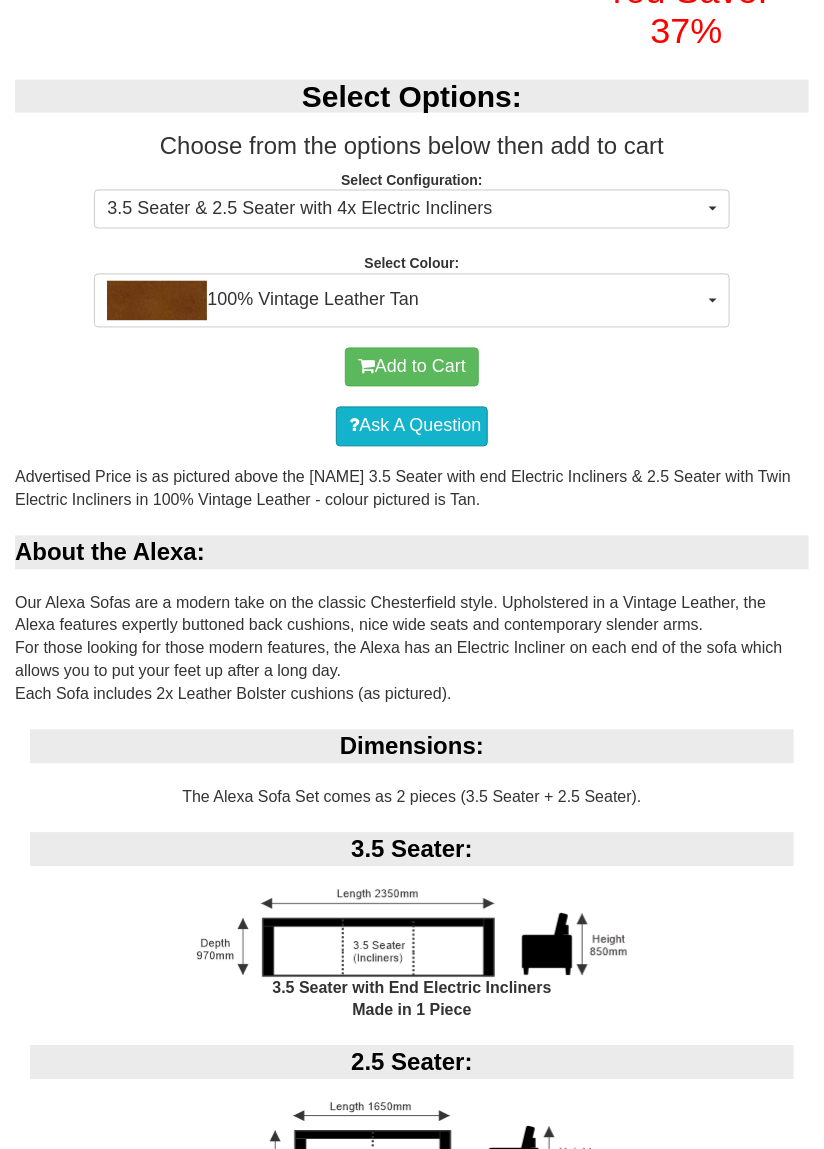 scroll, scrollTop: 0, scrollLeft: 0, axis: both 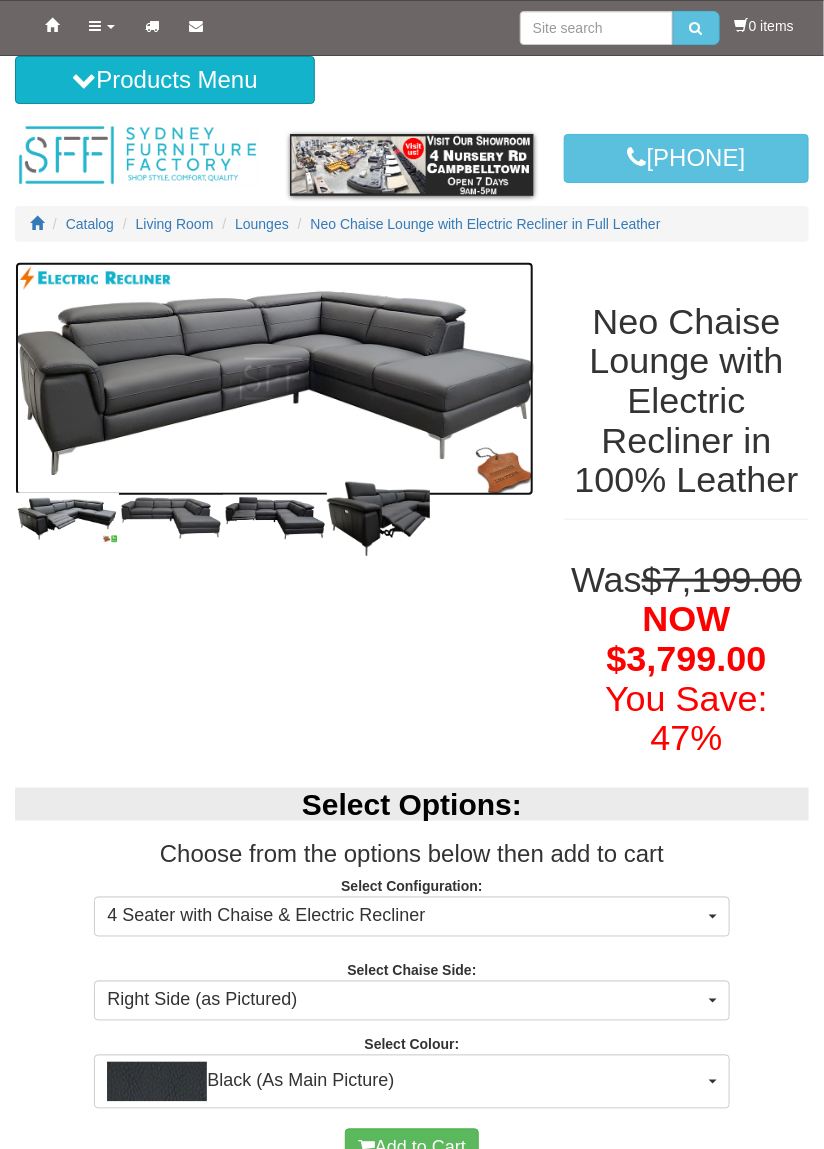 click at bounding box center (274, 379) 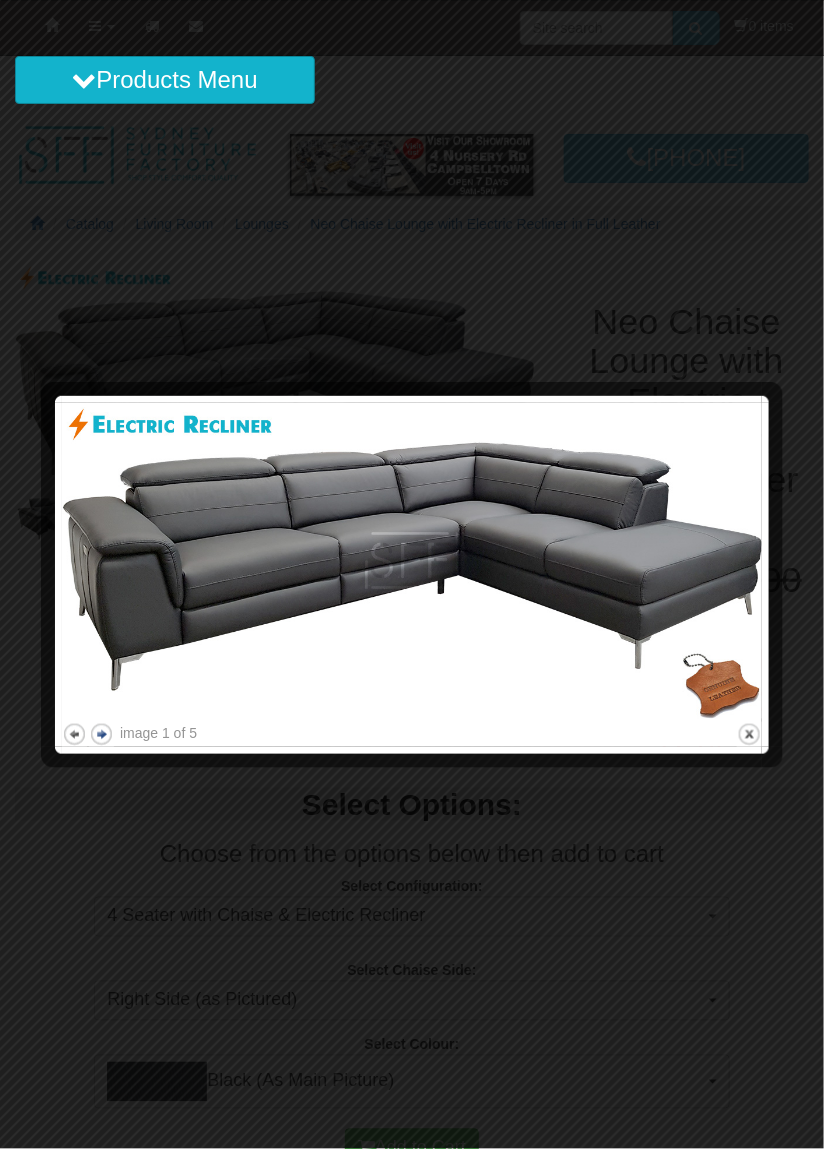 click on "next" at bounding box center [101, 734] 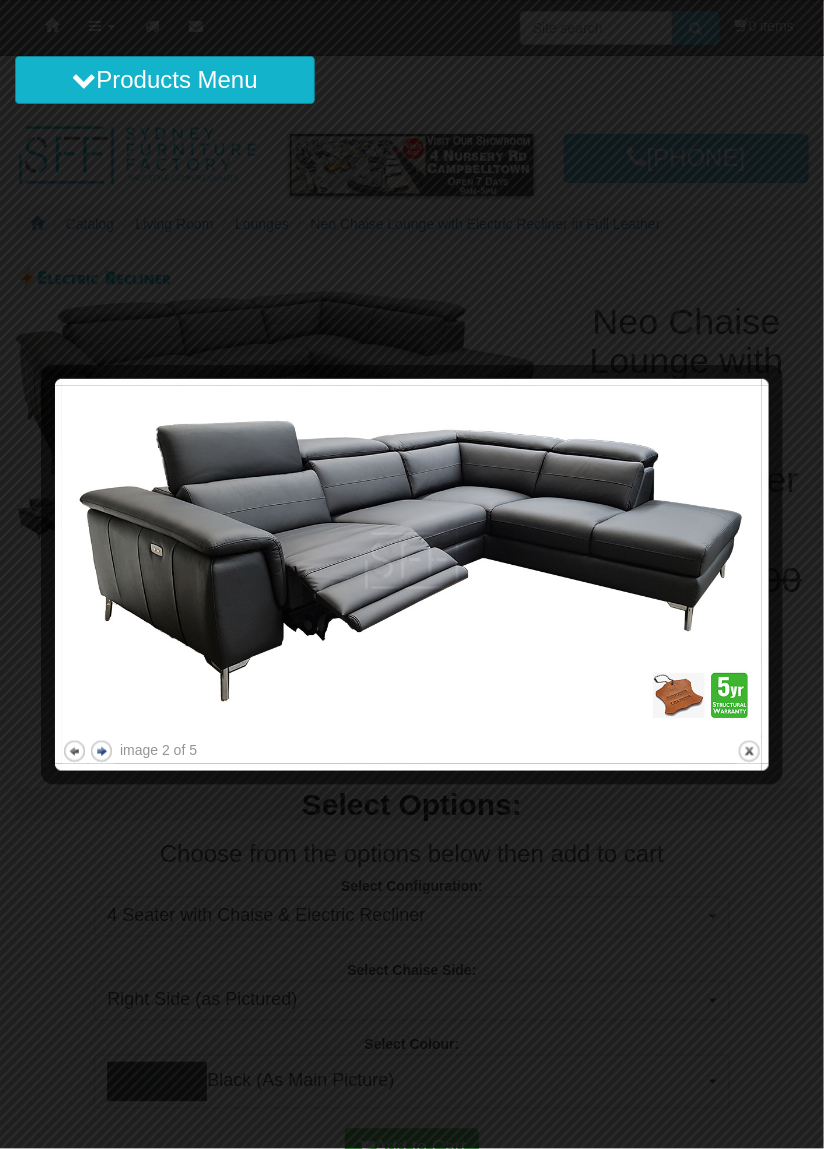 click on "next" at bounding box center [101, 751] 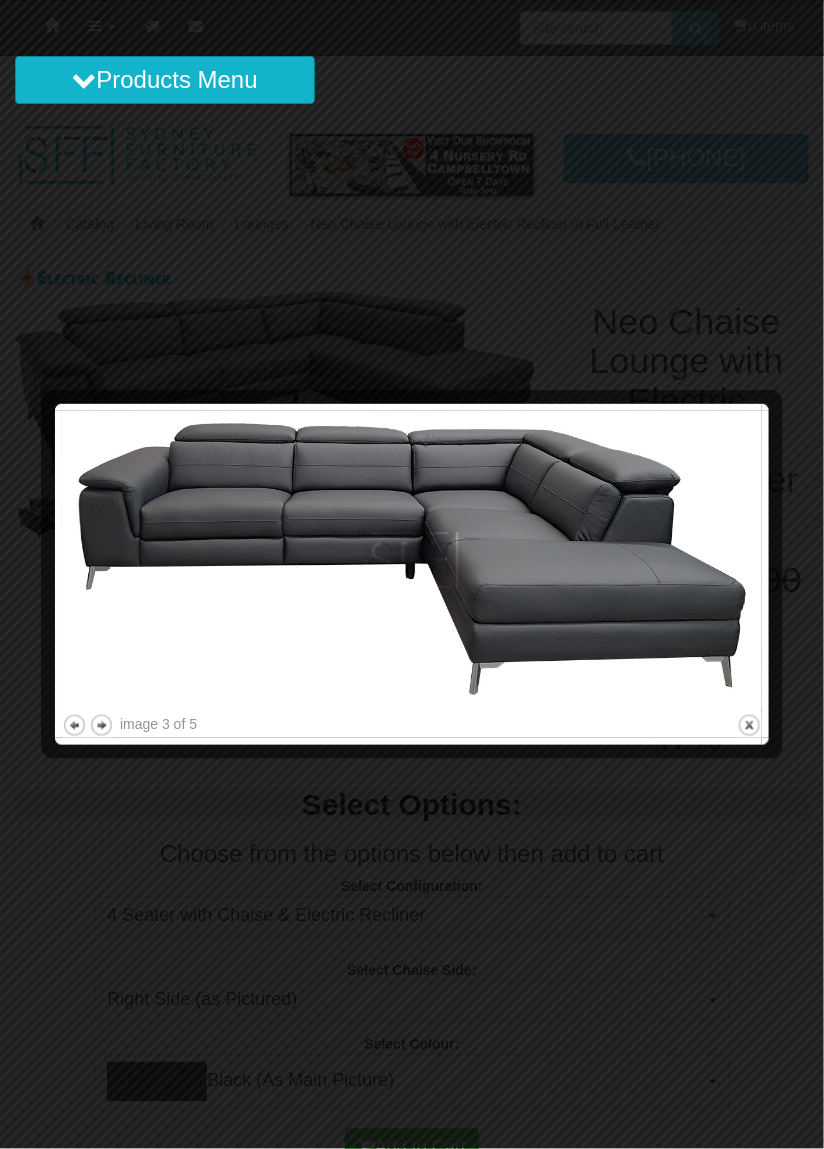 click at bounding box center (412, 574) 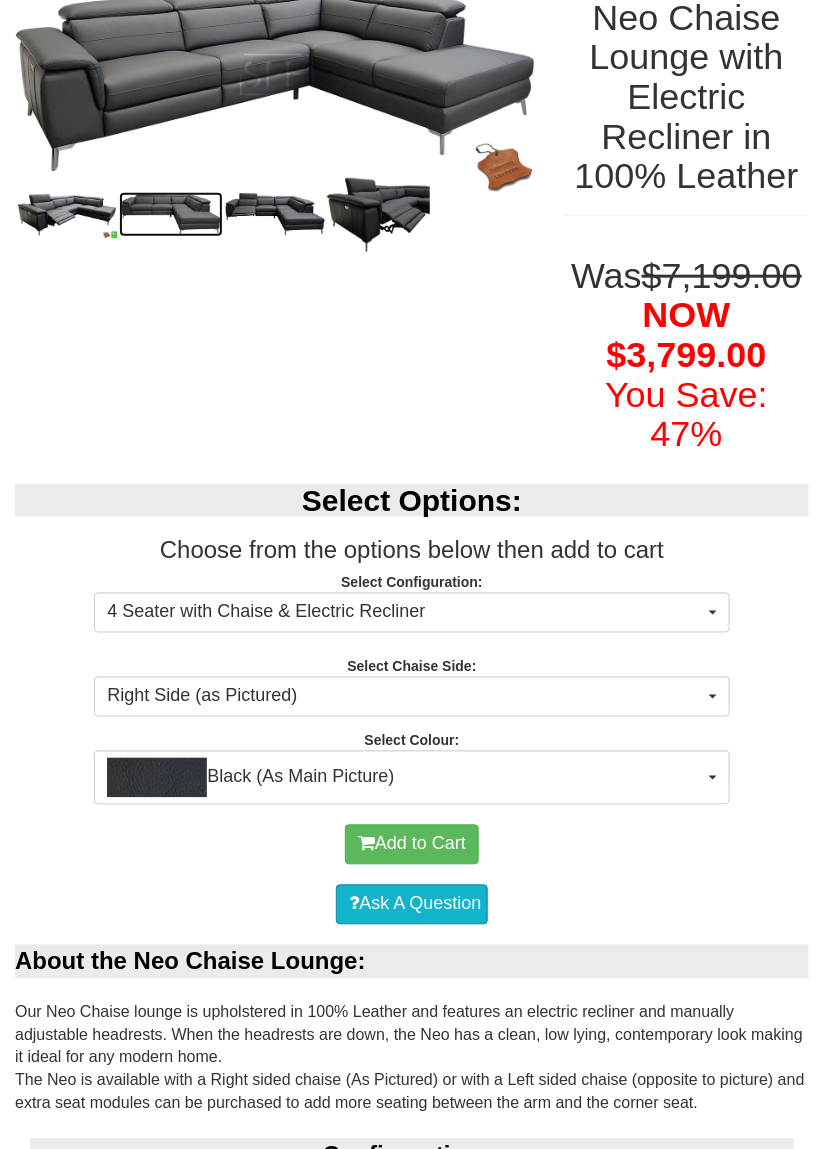 scroll, scrollTop: 0, scrollLeft: 0, axis: both 